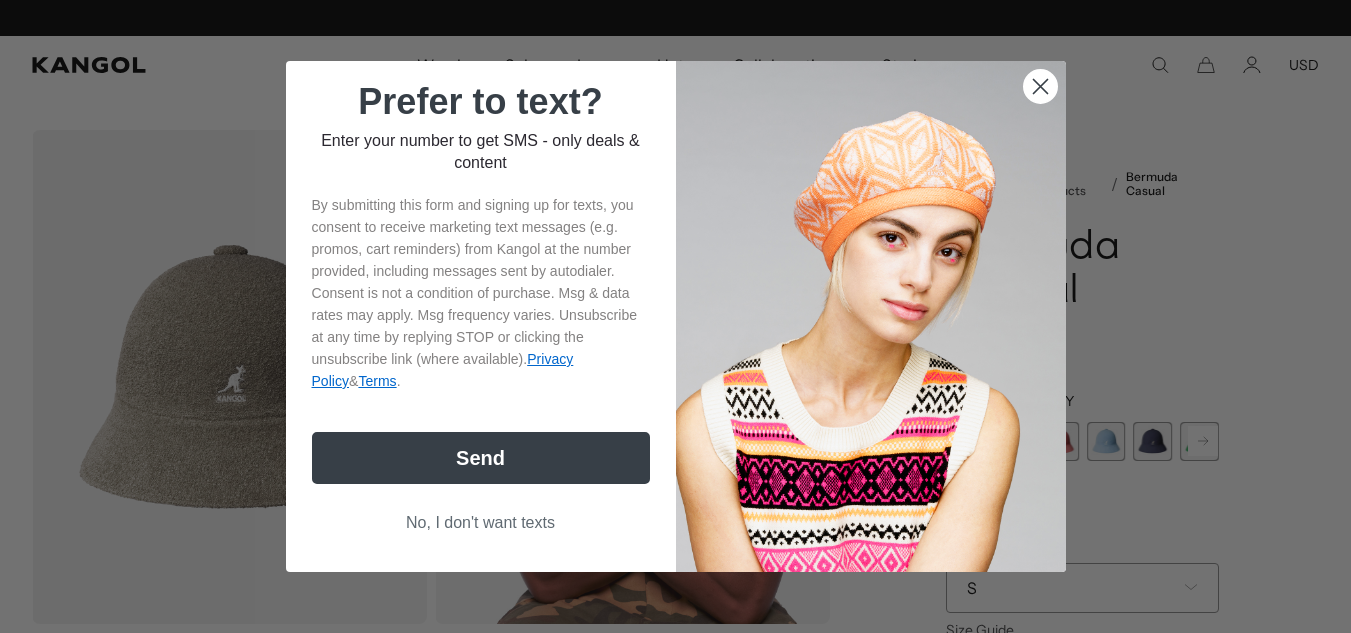 scroll, scrollTop: 0, scrollLeft: 0, axis: both 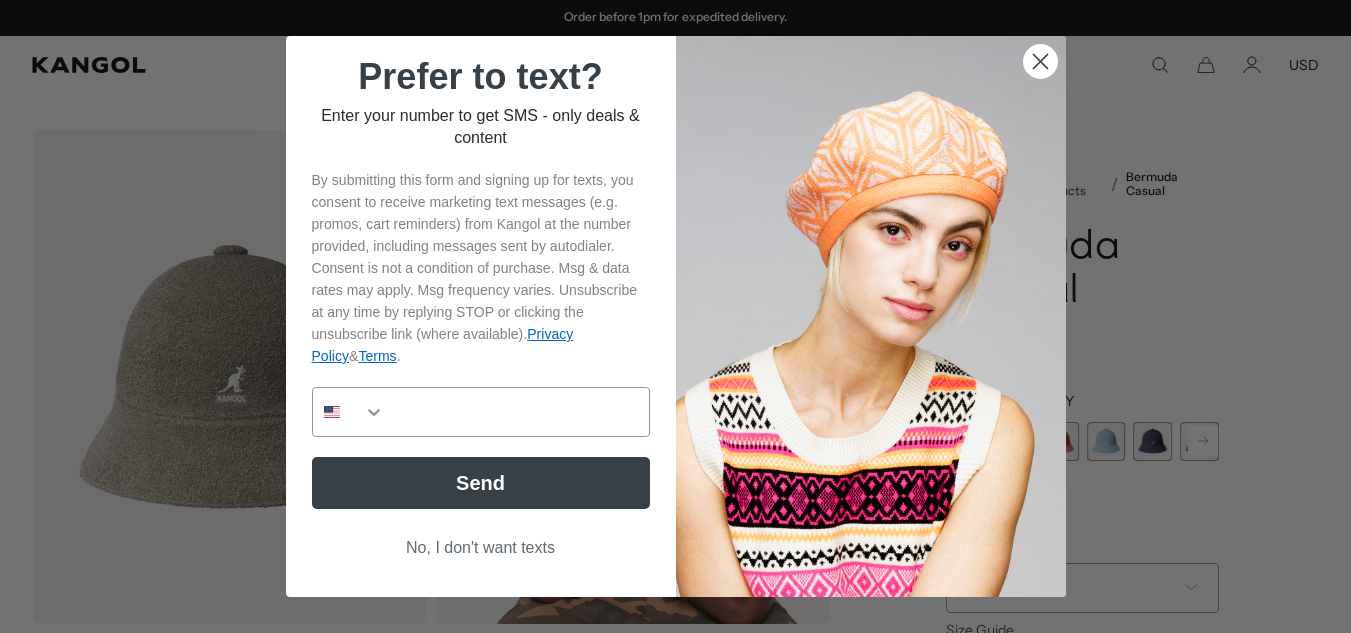 click on "No, I don't want texts" at bounding box center [481, 548] 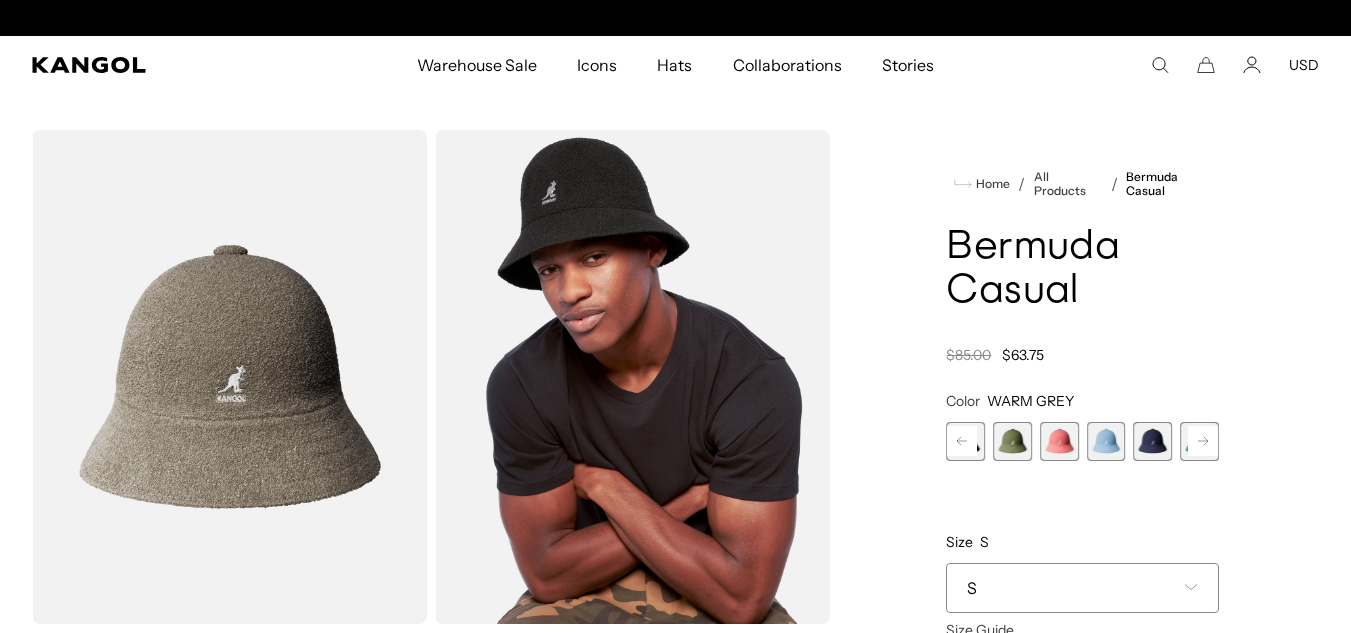 scroll, scrollTop: 0, scrollLeft: 412, axis: horizontal 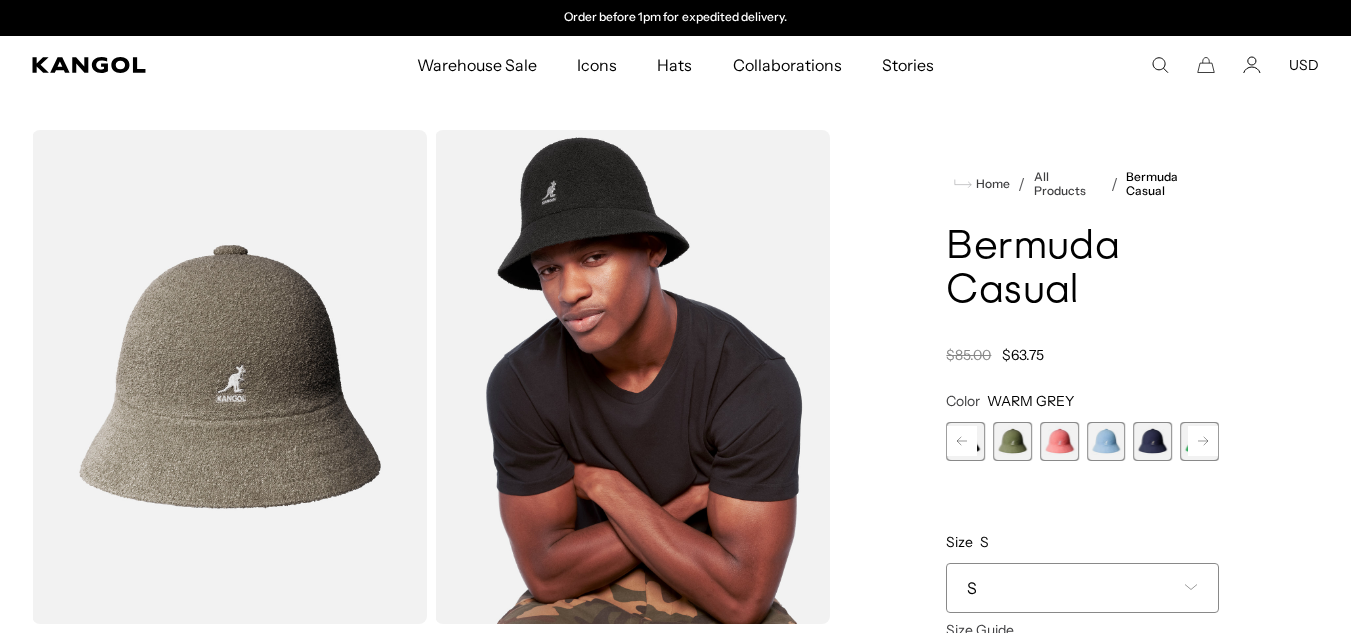 click 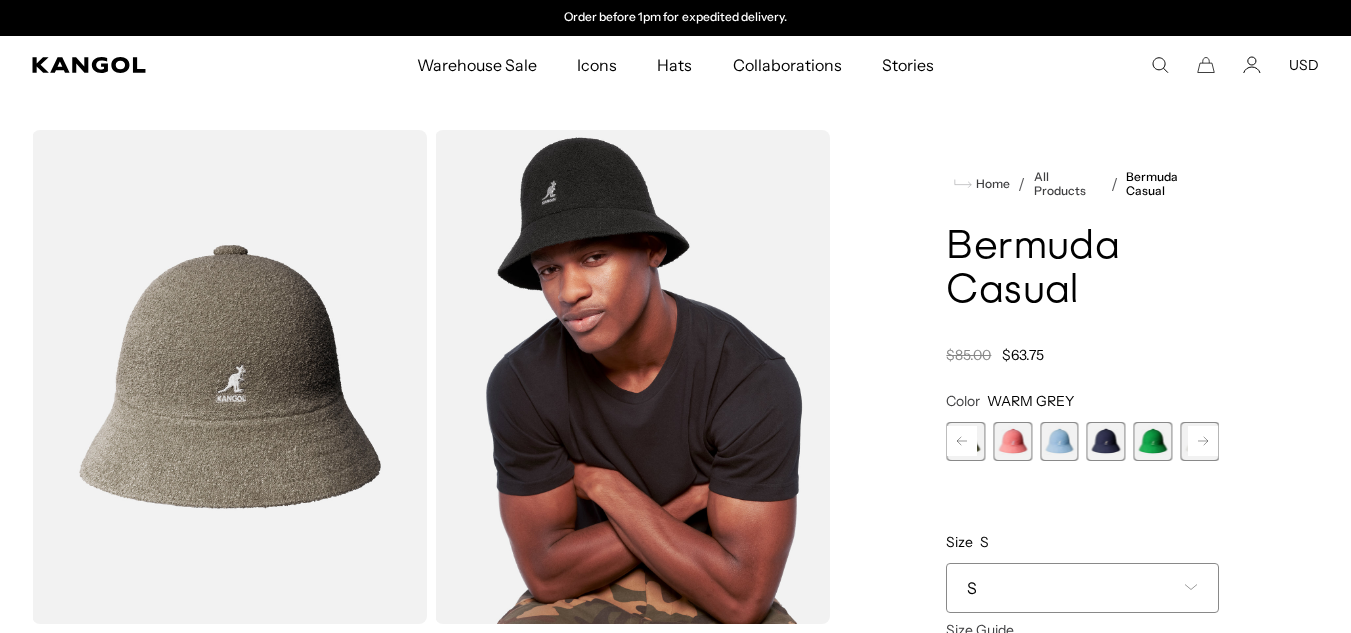 click at bounding box center (1152, 441) 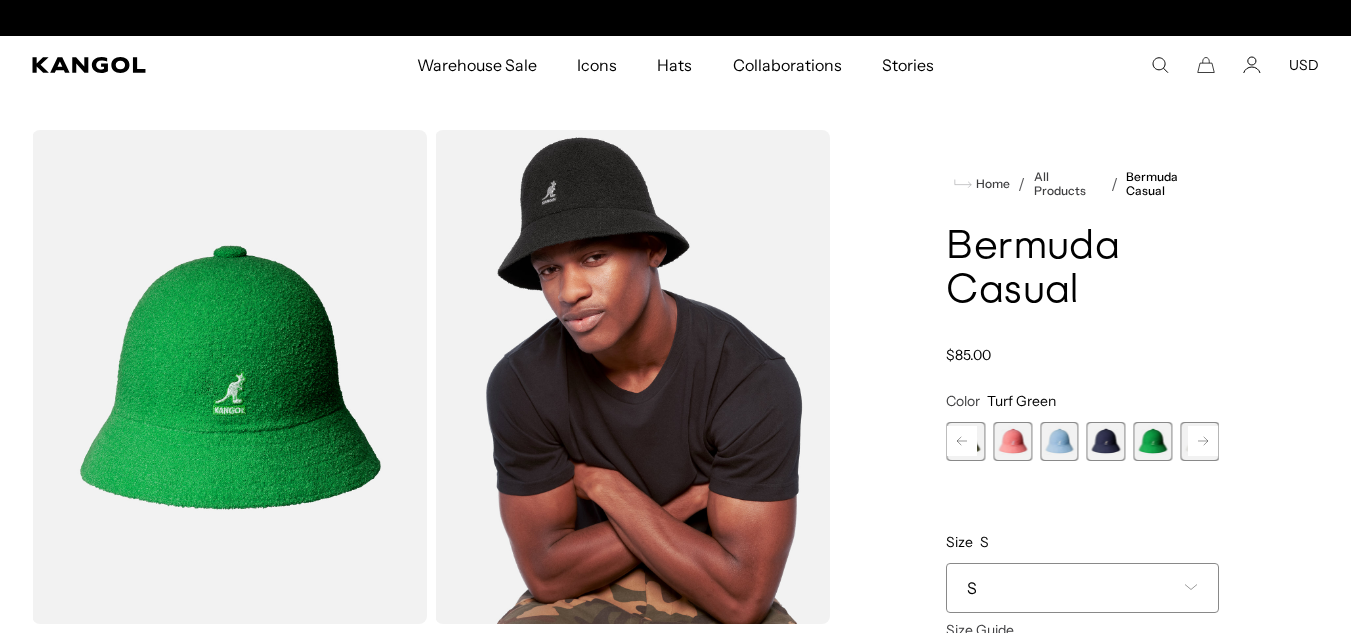 scroll, scrollTop: 0, scrollLeft: 0, axis: both 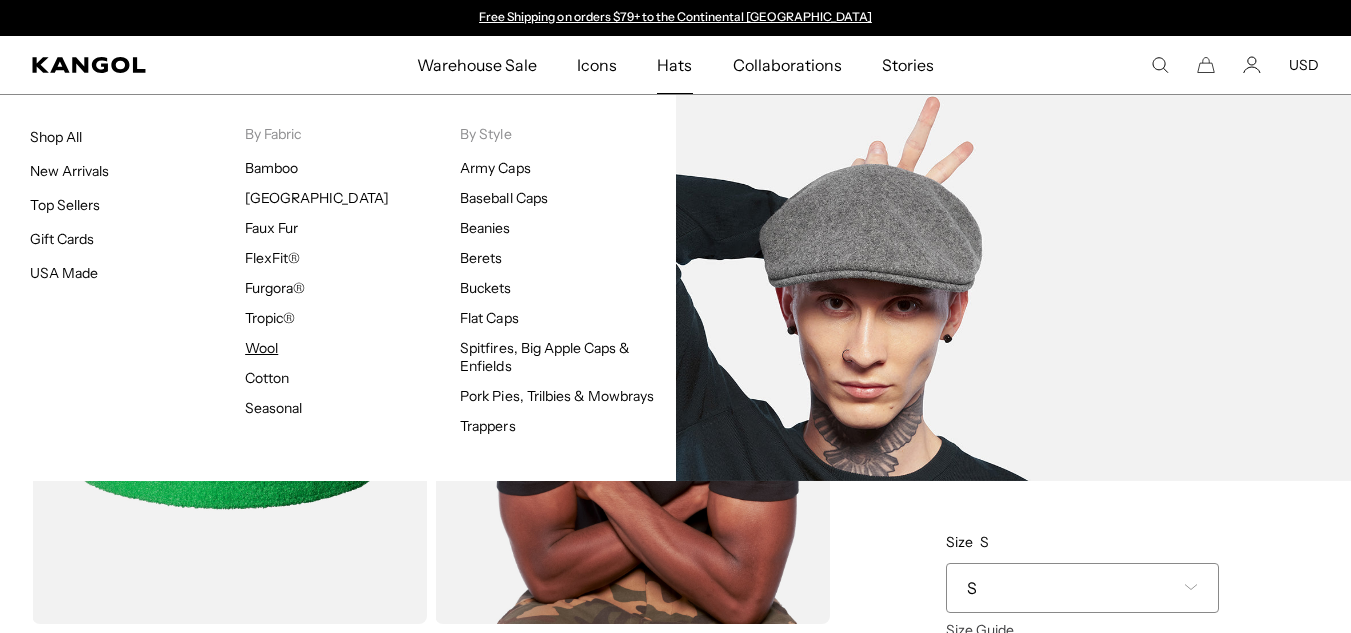 click on "Wool" at bounding box center [261, 348] 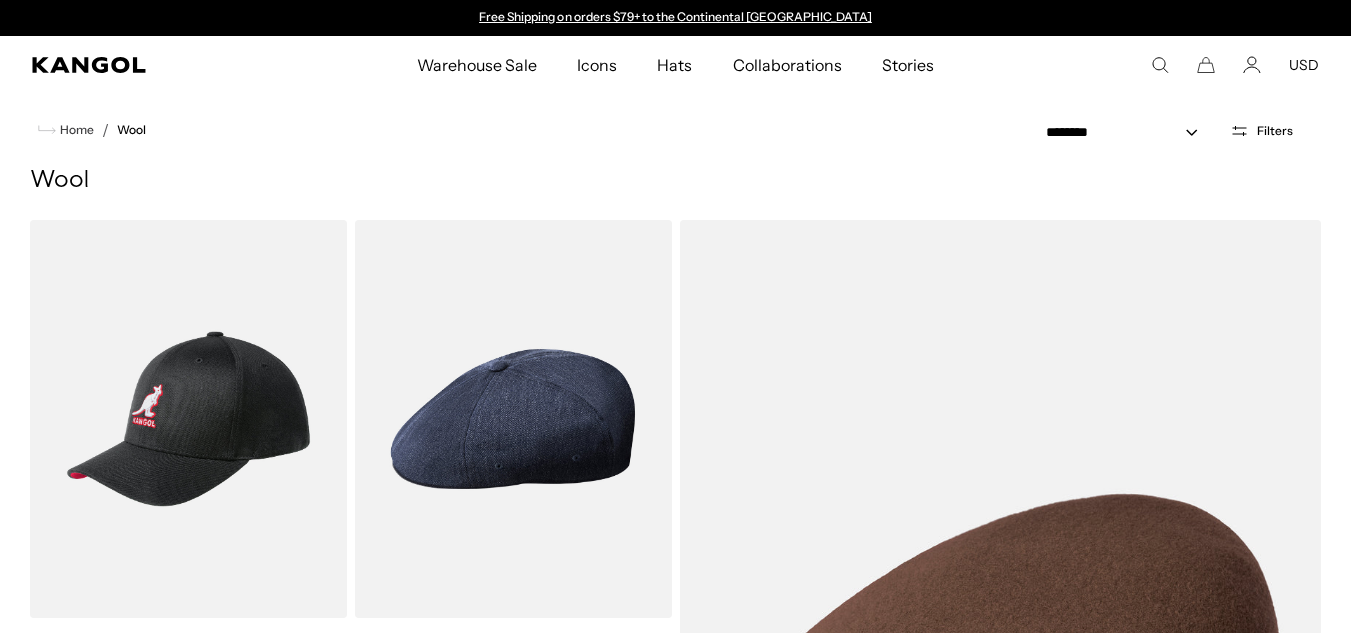 scroll, scrollTop: 0, scrollLeft: 0, axis: both 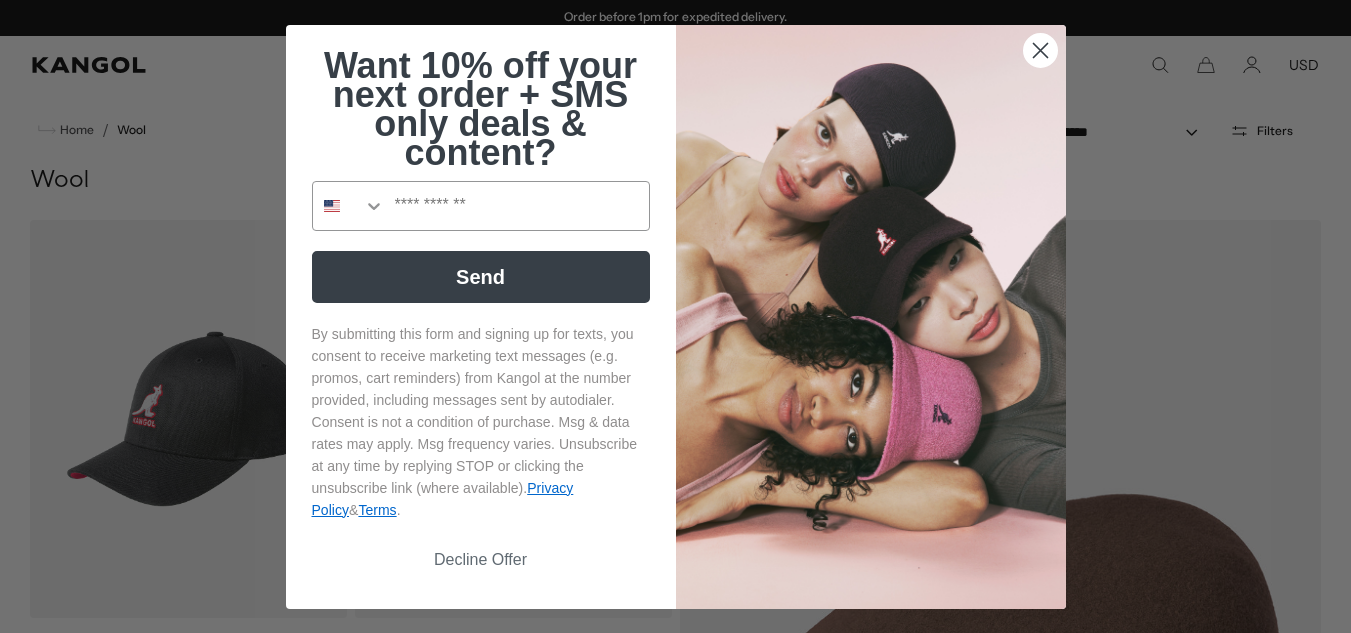 click 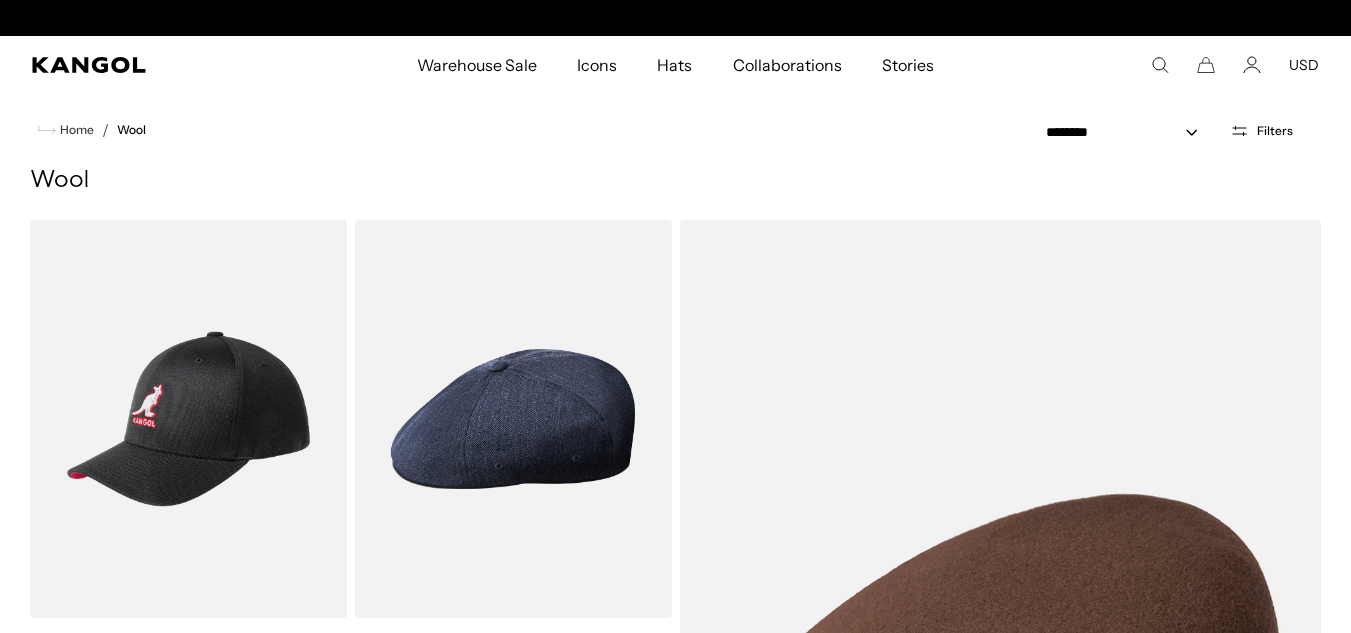 scroll, scrollTop: 0, scrollLeft: 0, axis: both 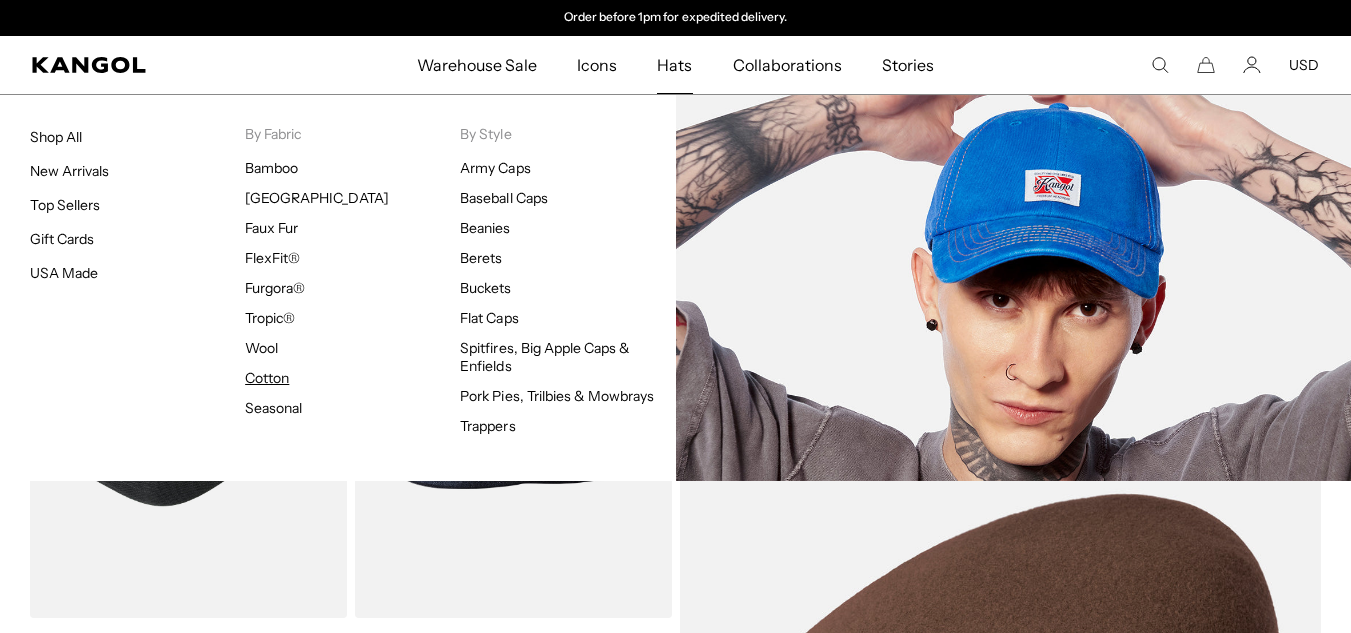 click on "Cotton" at bounding box center (267, 378) 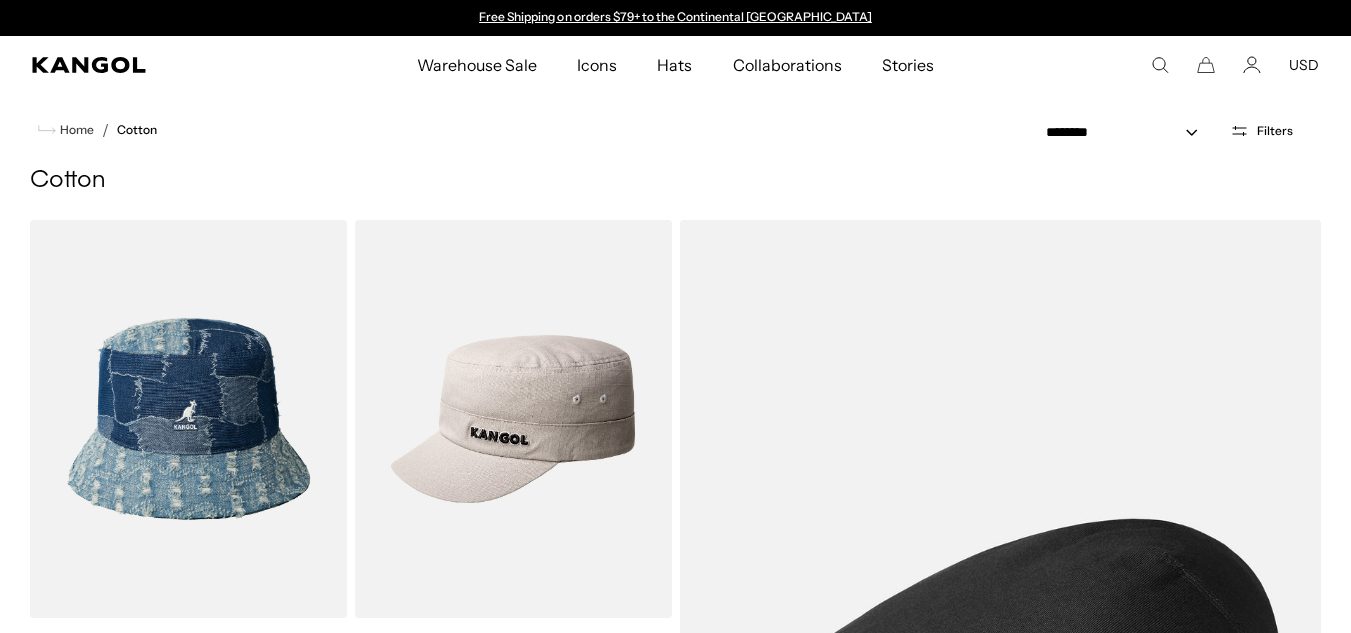scroll, scrollTop: 0, scrollLeft: 0, axis: both 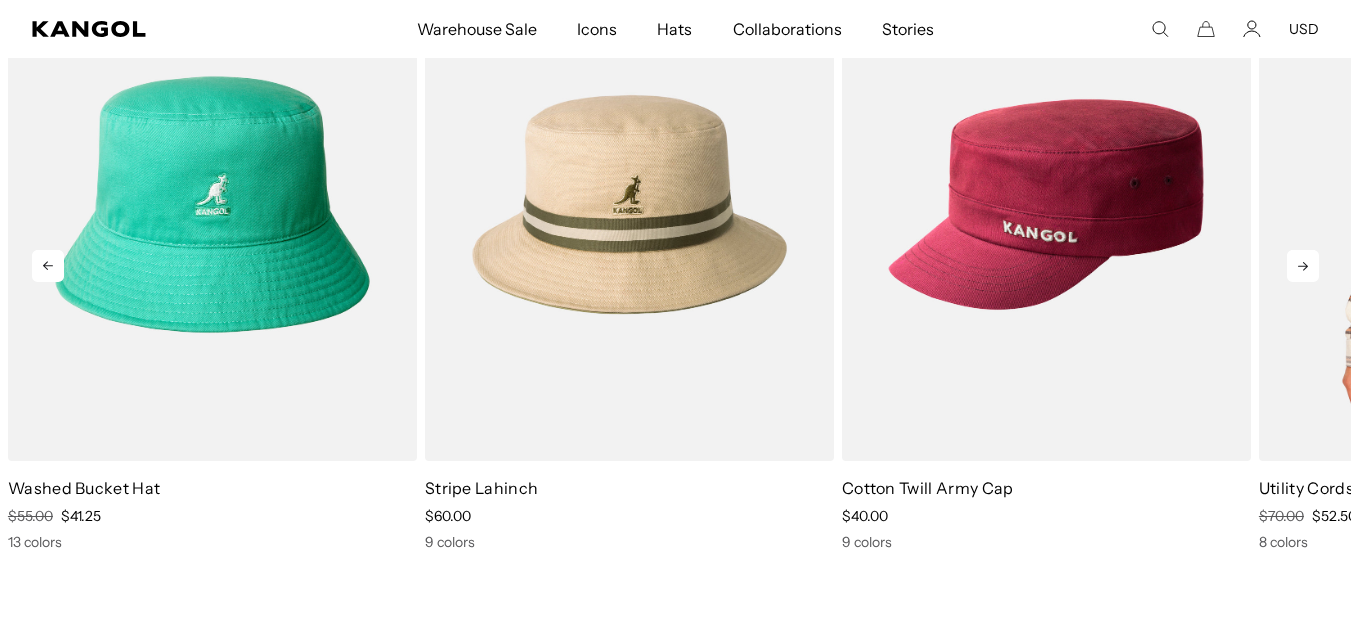 drag, startPoint x: 1360, startPoint y: 51, endPoint x: 1338, endPoint y: 513, distance: 462.5235 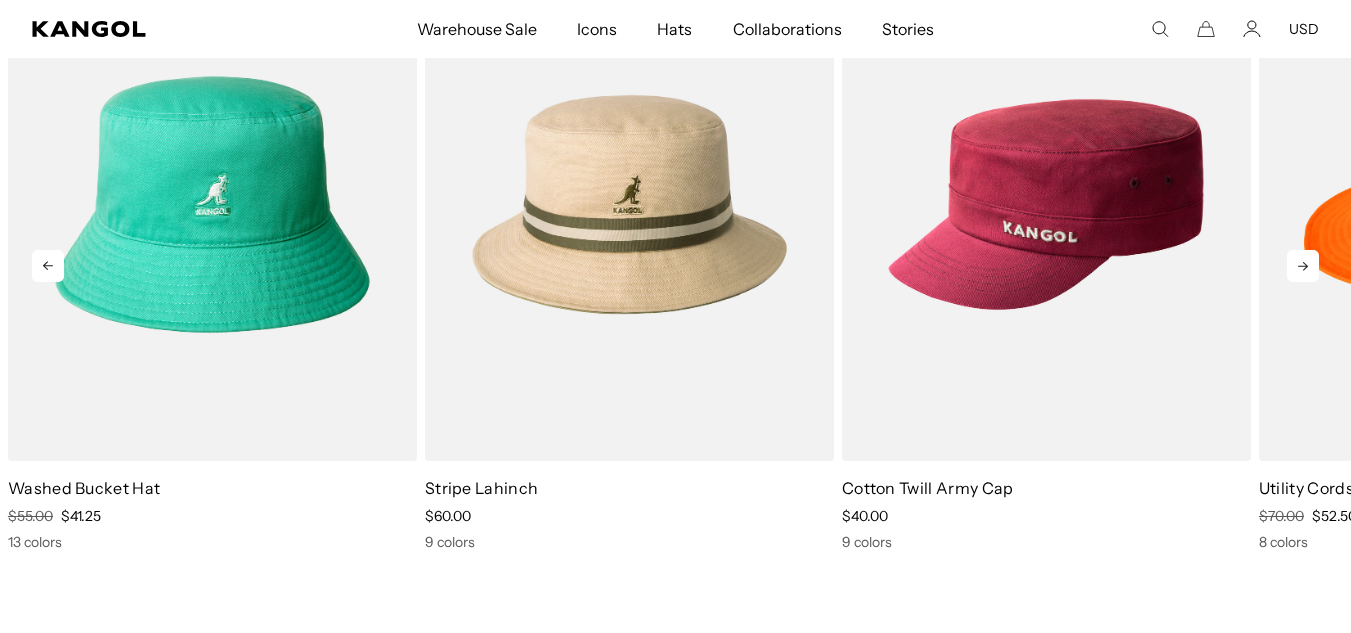 click 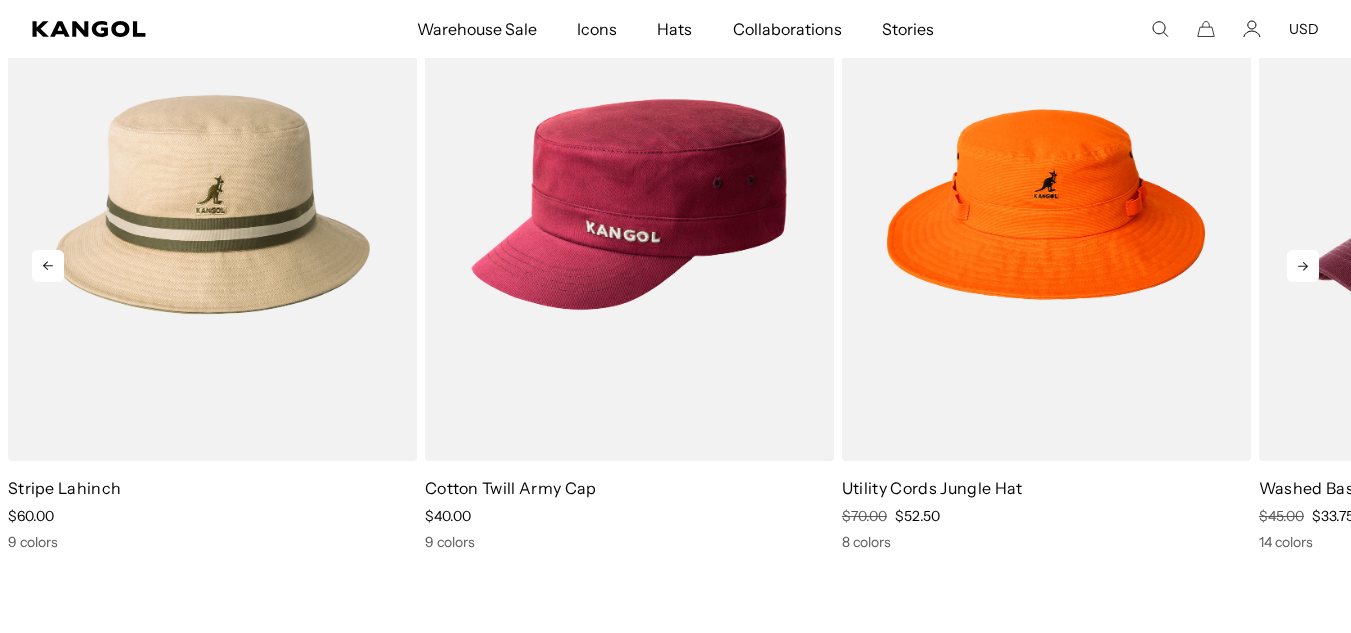 click 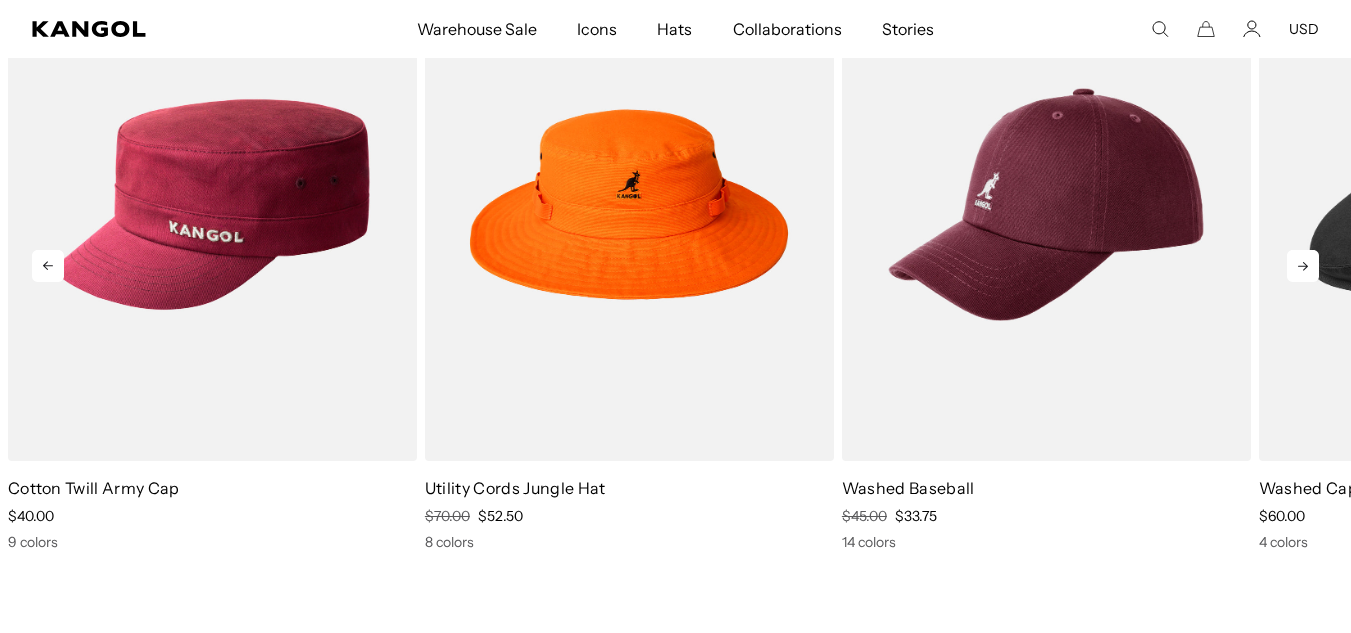 click 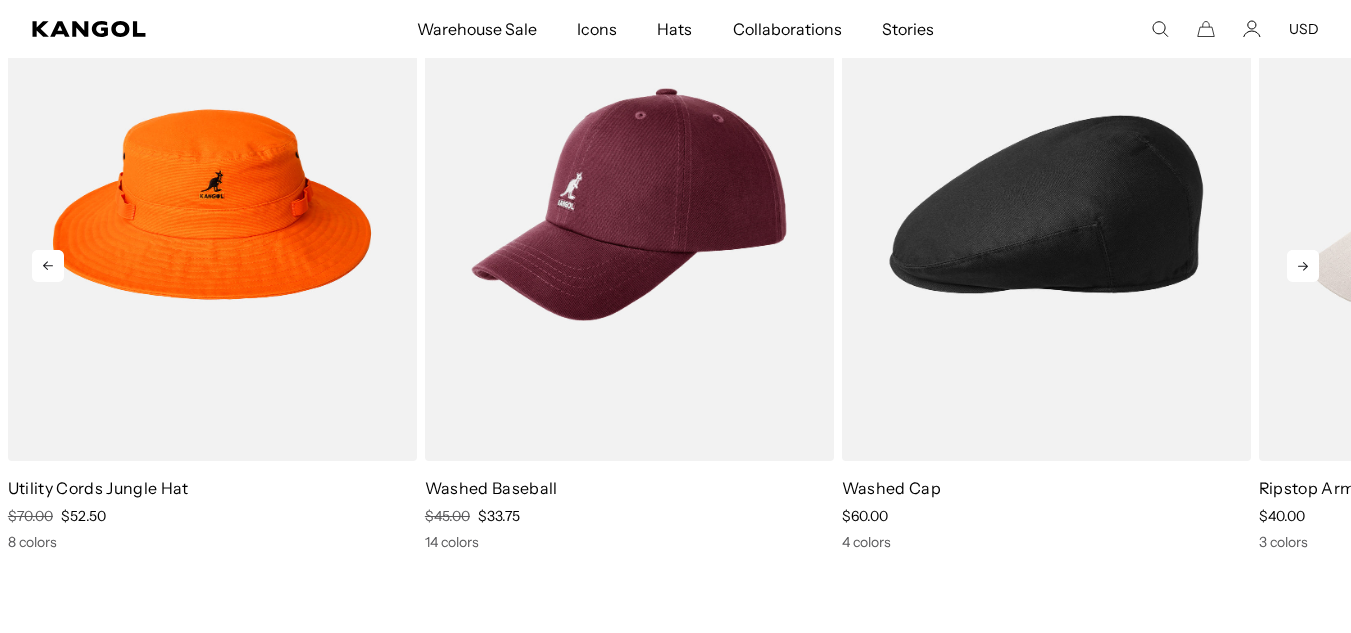 click 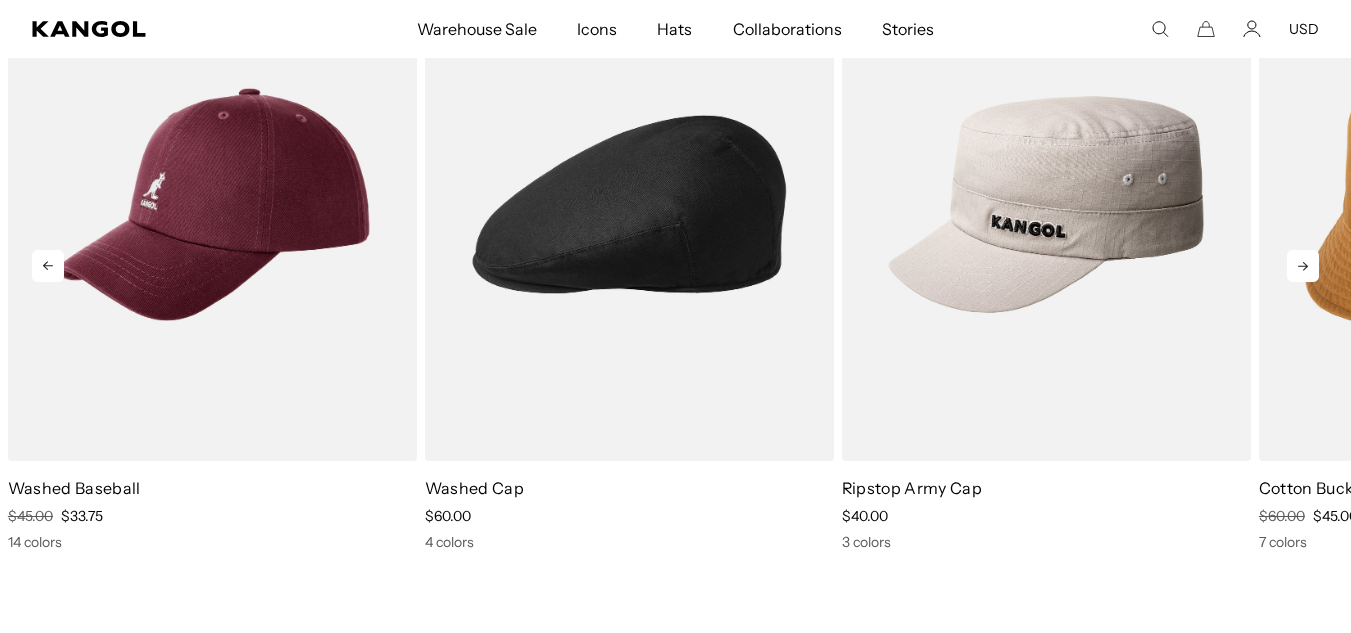 click 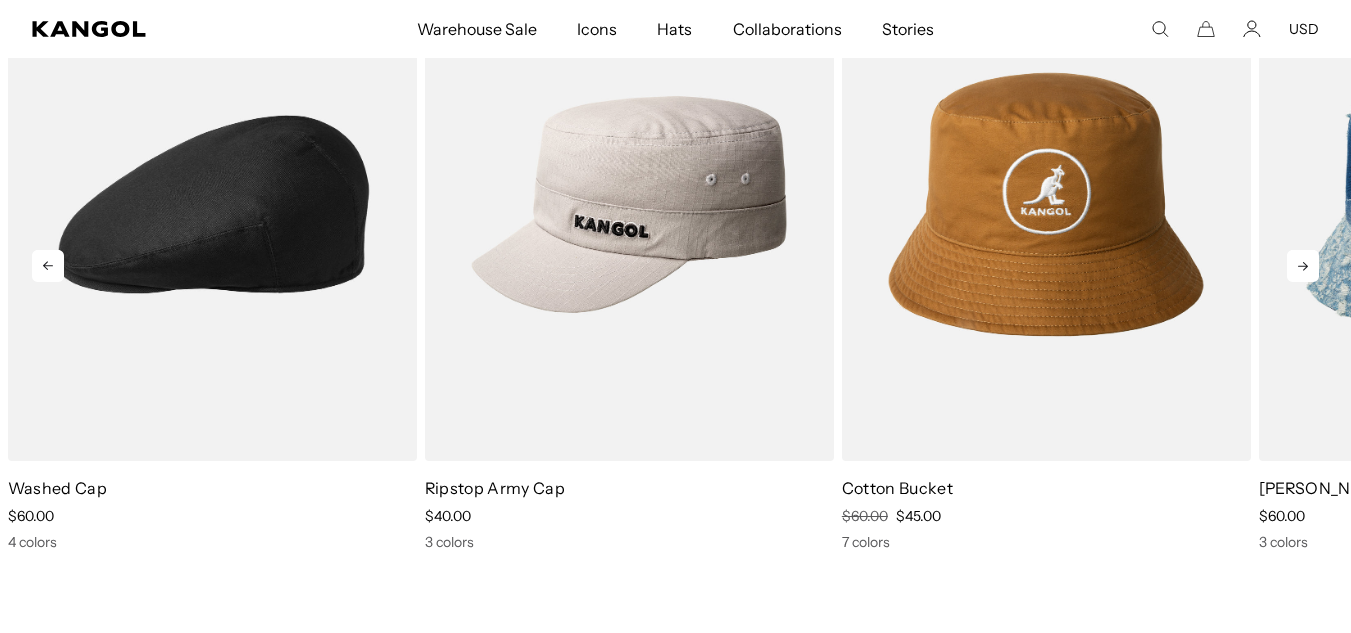 click 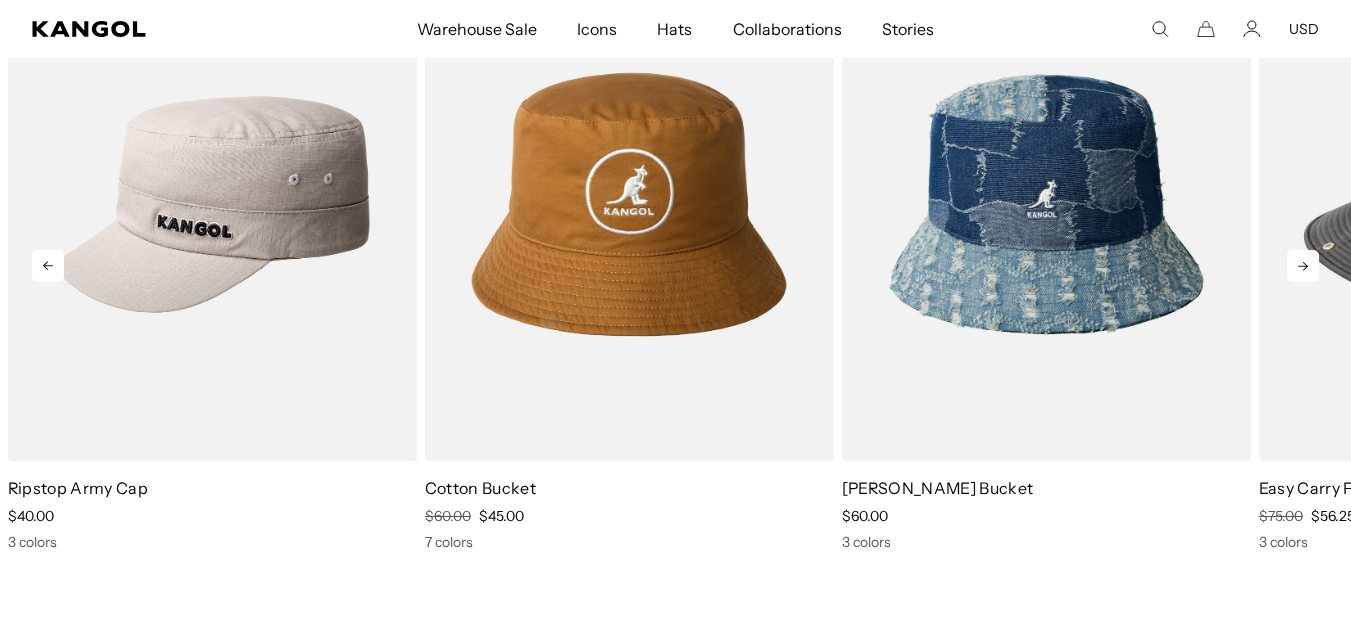 click 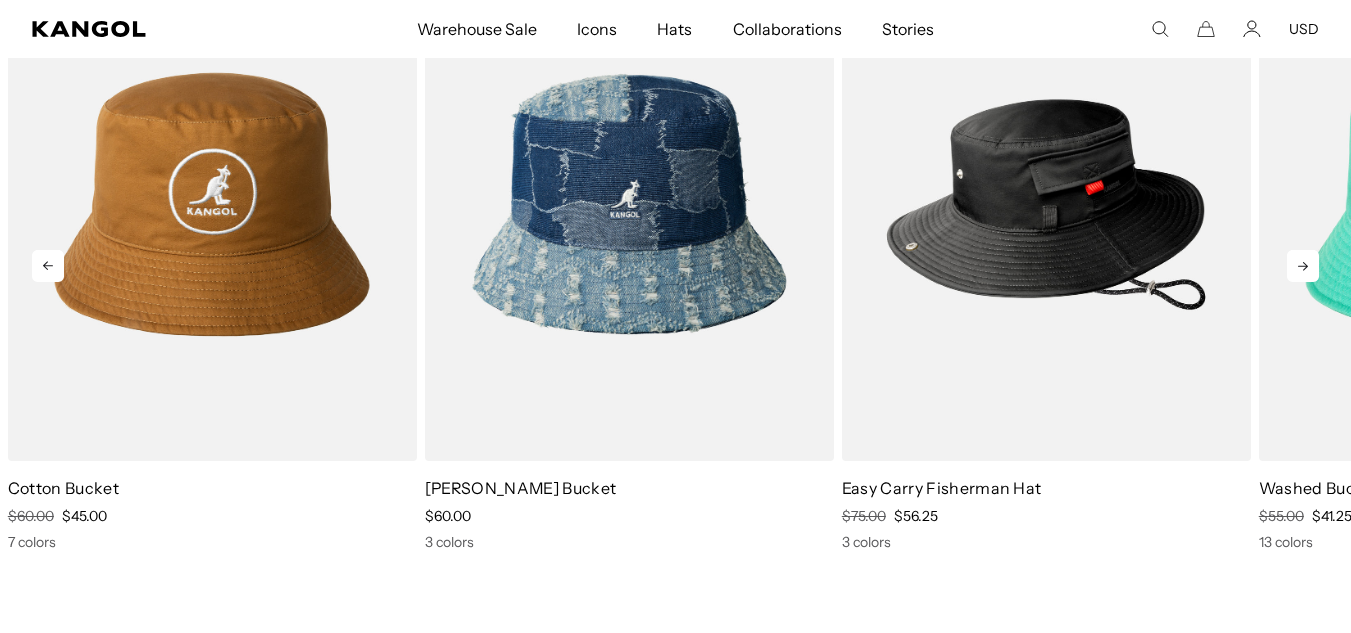click 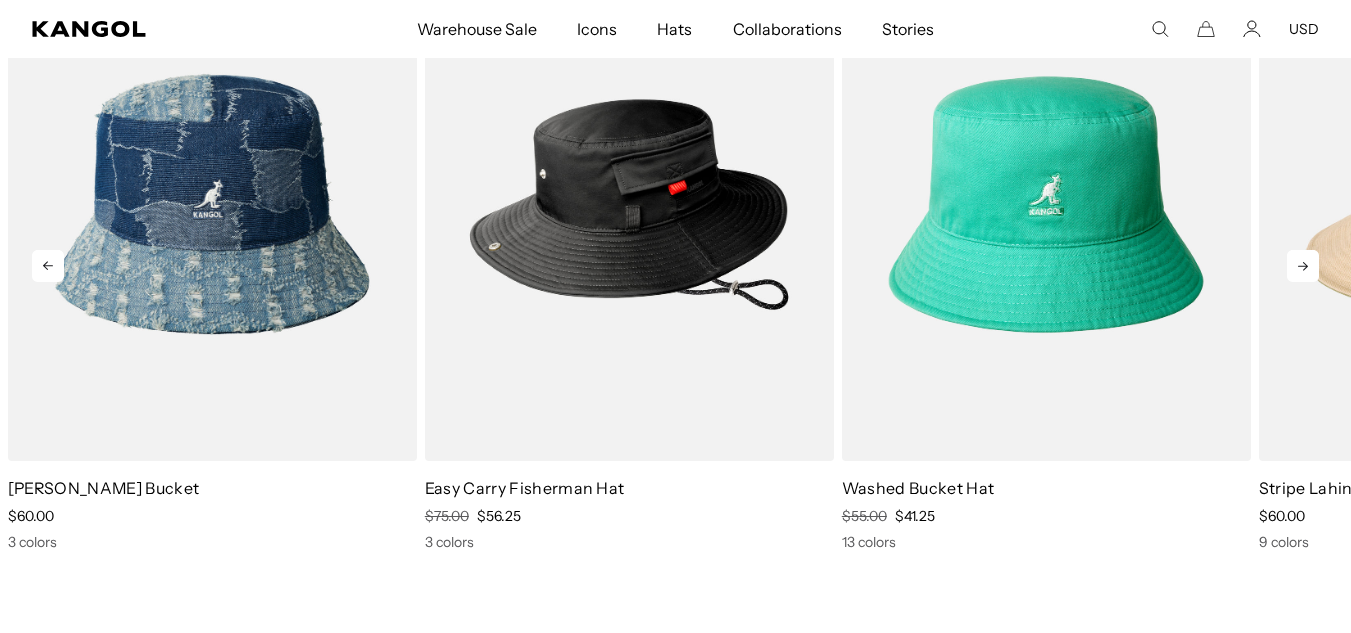 click 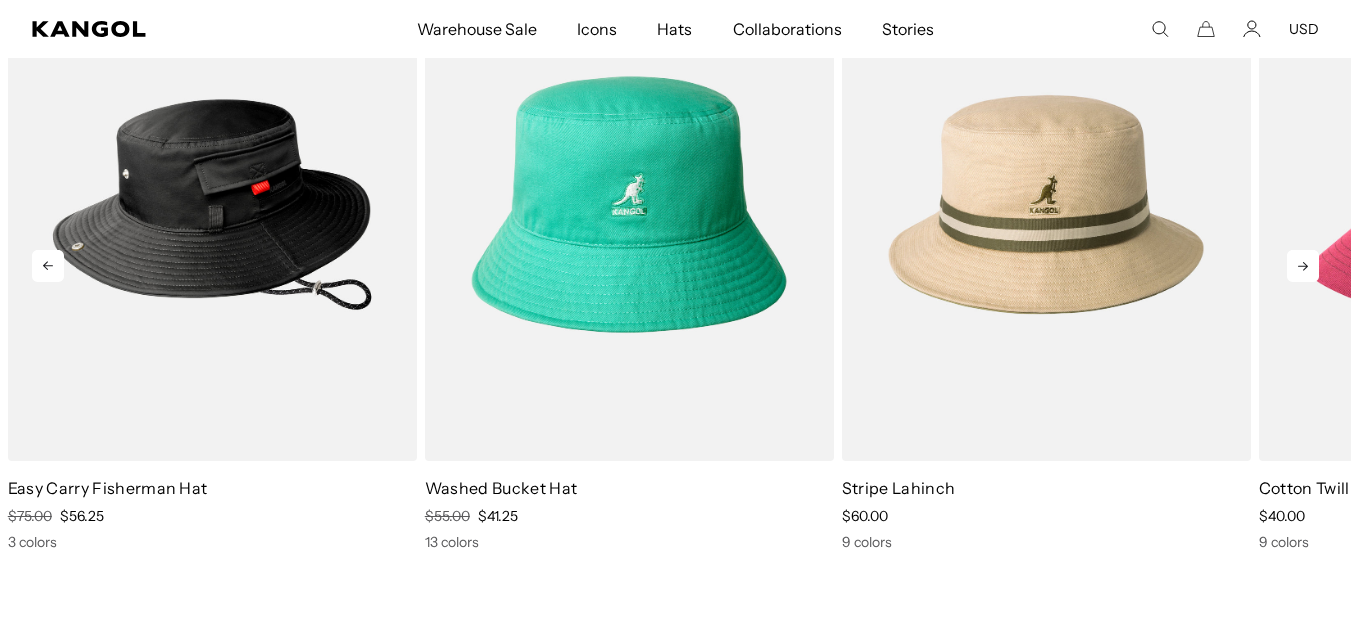 click 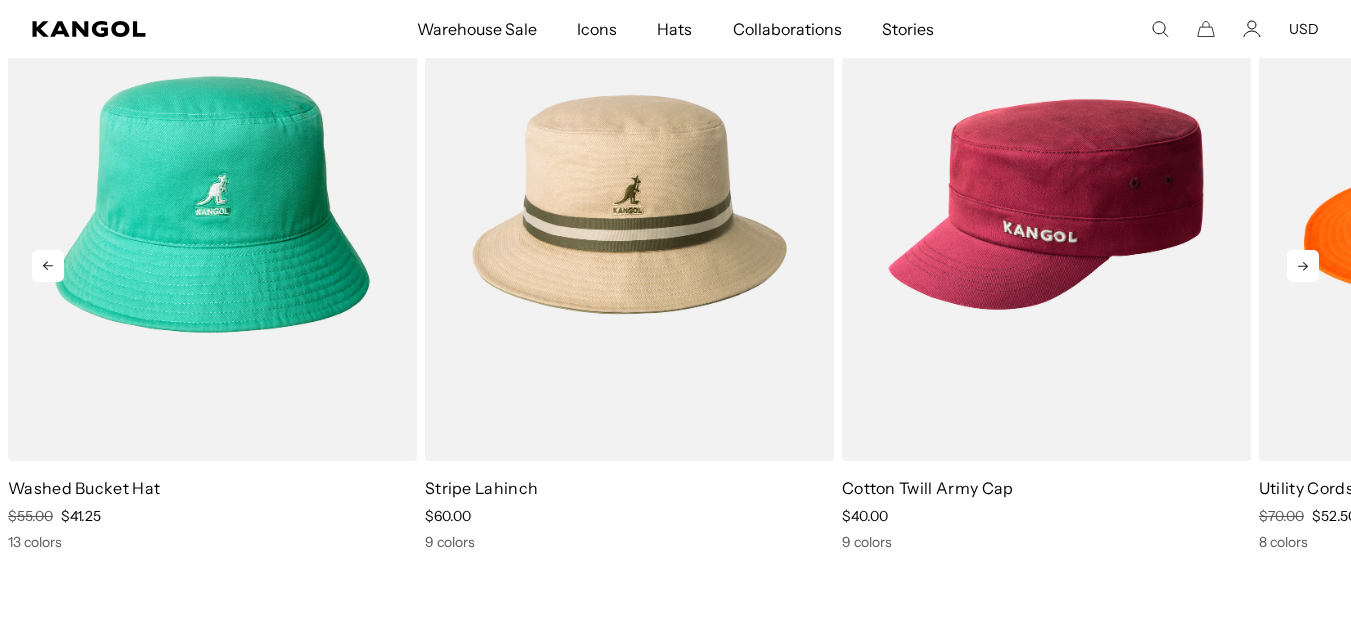 click 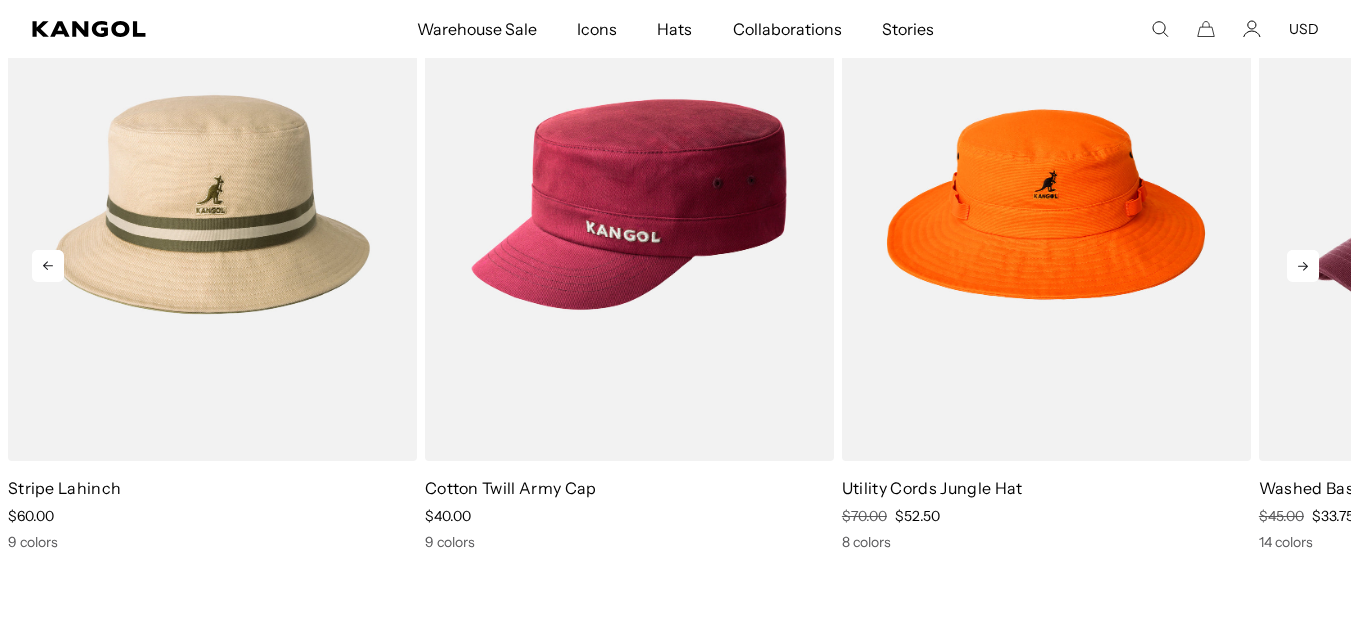 click 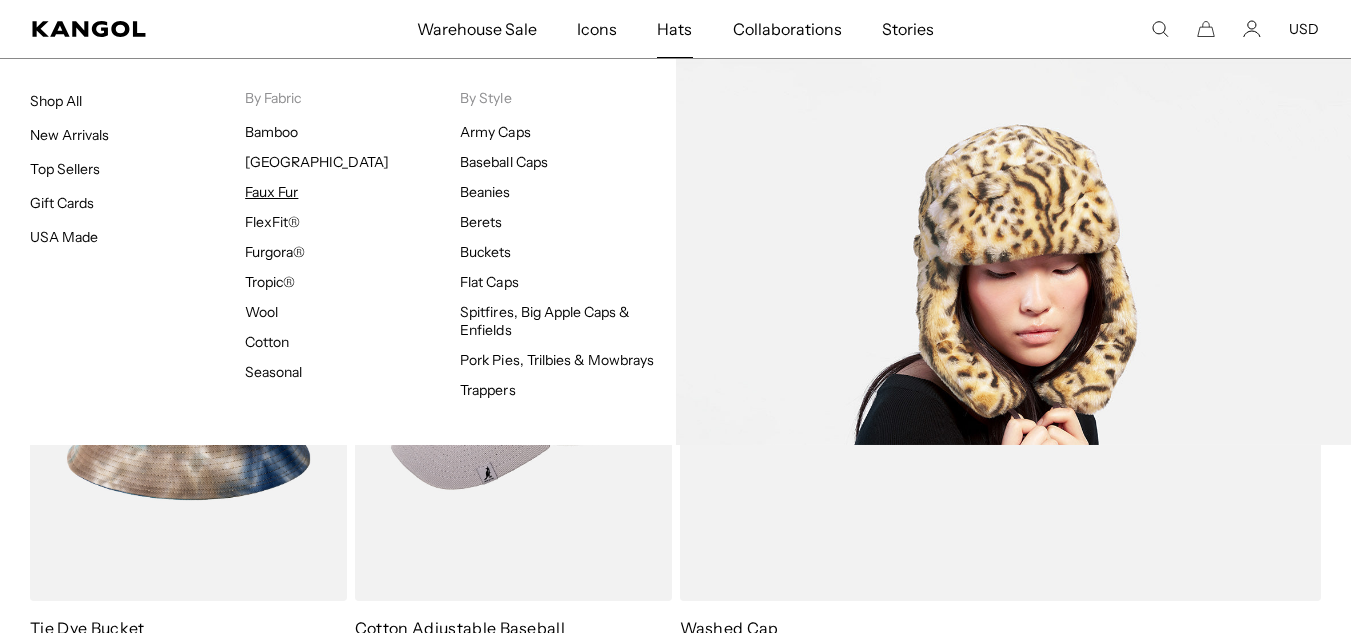 click on "Faux Fur" at bounding box center [271, 192] 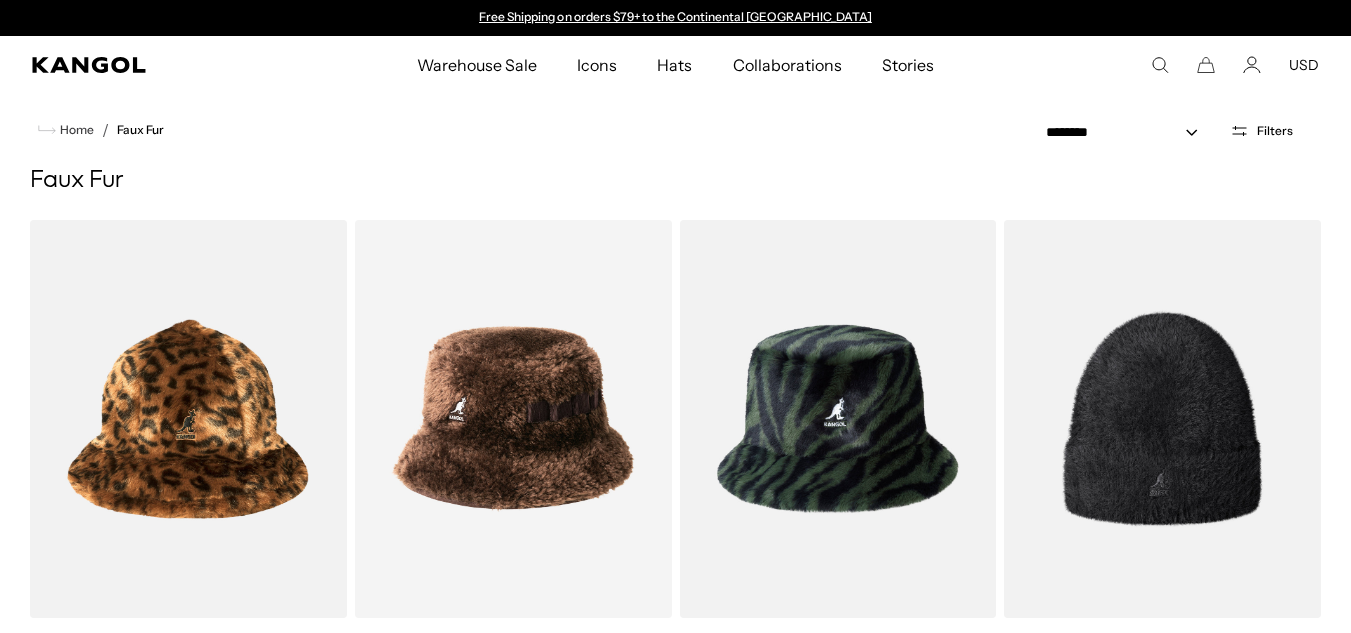 scroll, scrollTop: 0, scrollLeft: 0, axis: both 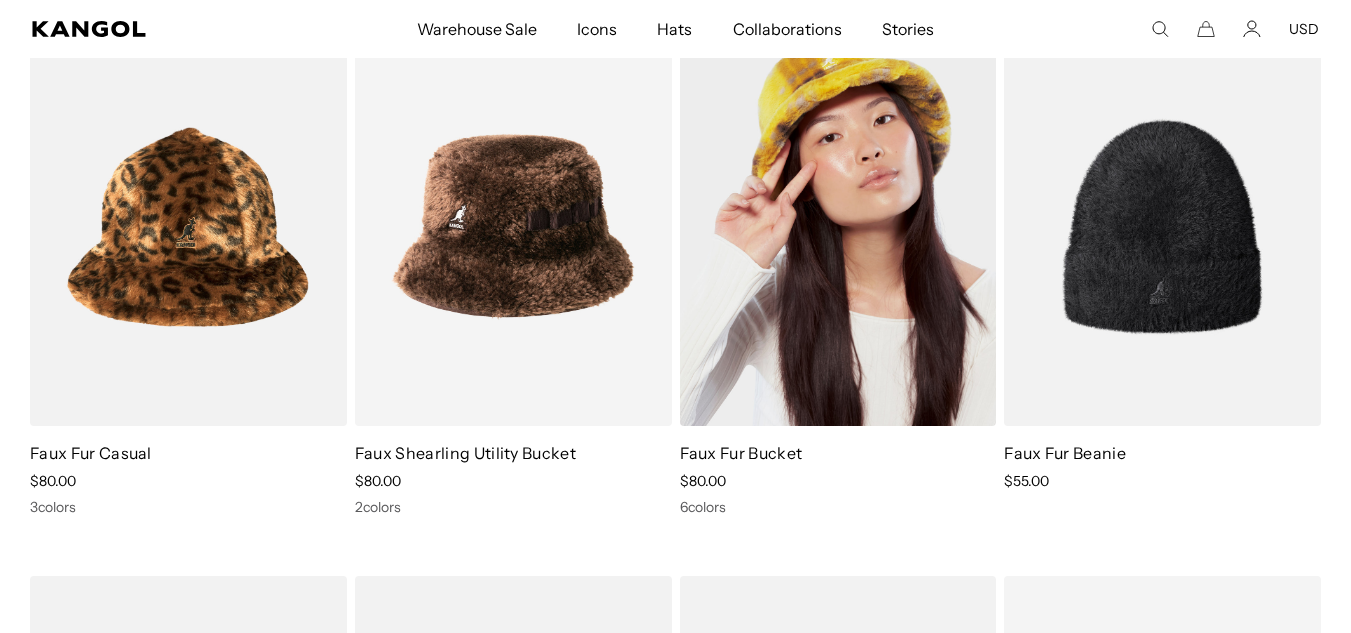 click on "Faux Fur Bucket" at bounding box center [741, 453] 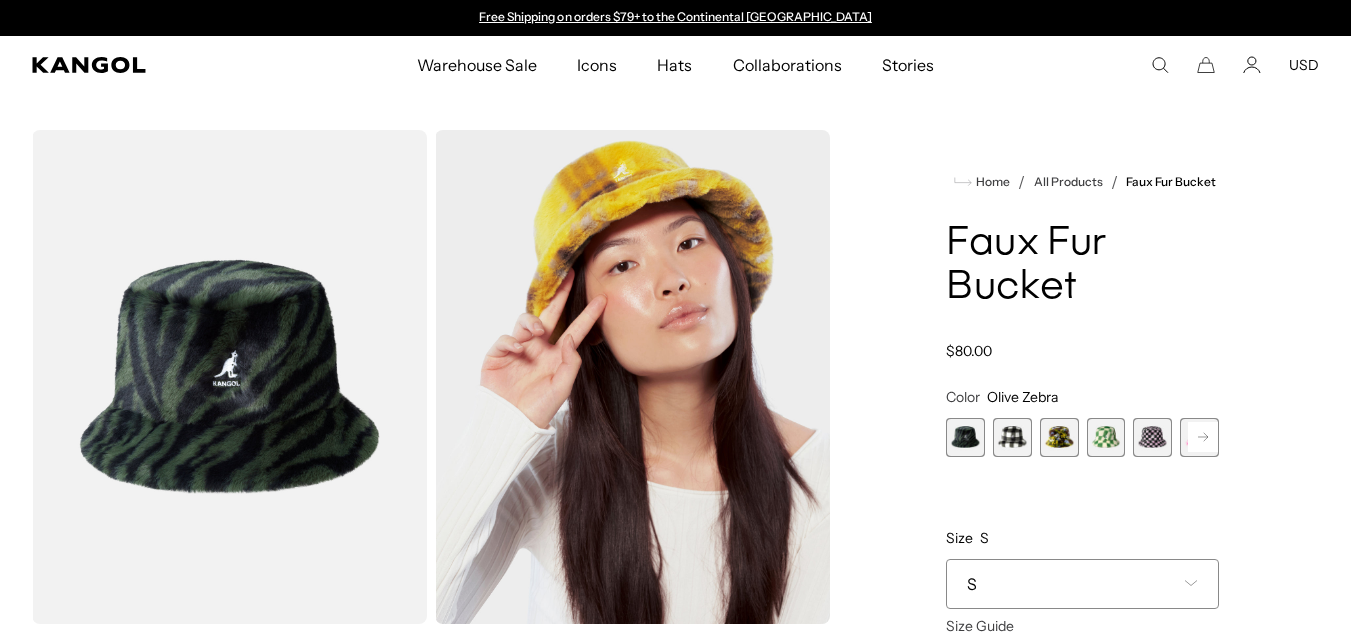 scroll, scrollTop: 0, scrollLeft: 0, axis: both 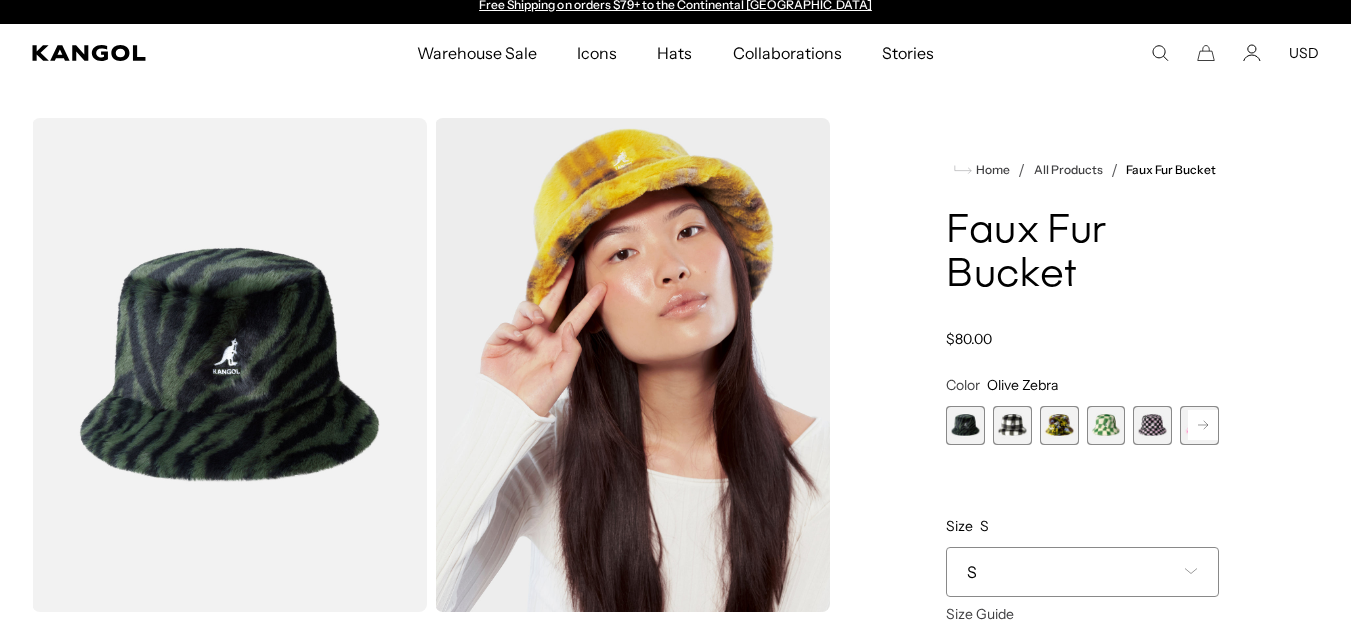 click at bounding box center (229, 365) 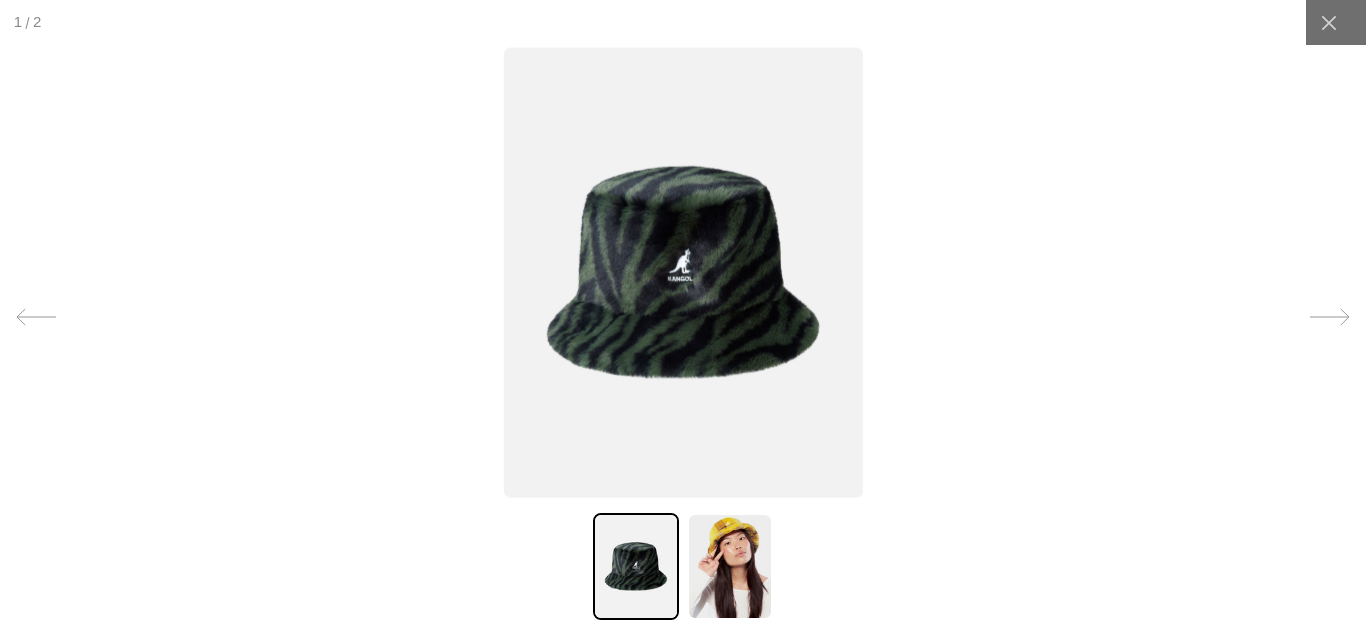 scroll, scrollTop: 0, scrollLeft: 412, axis: horizontal 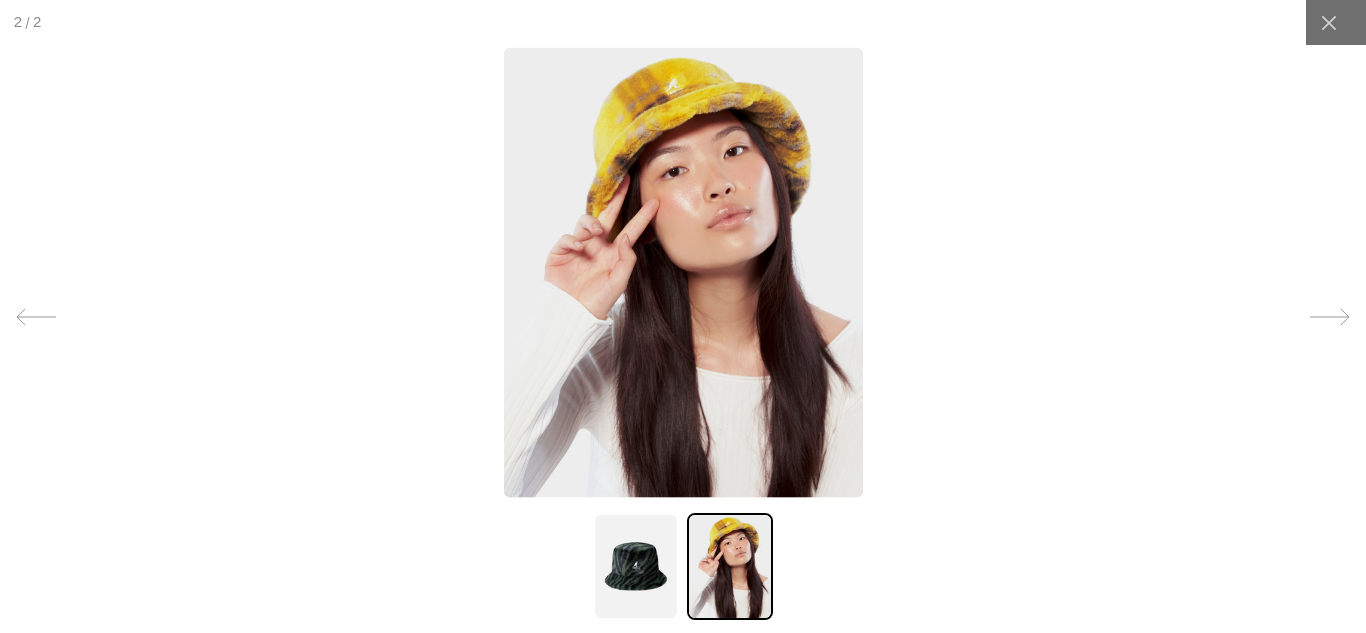 click 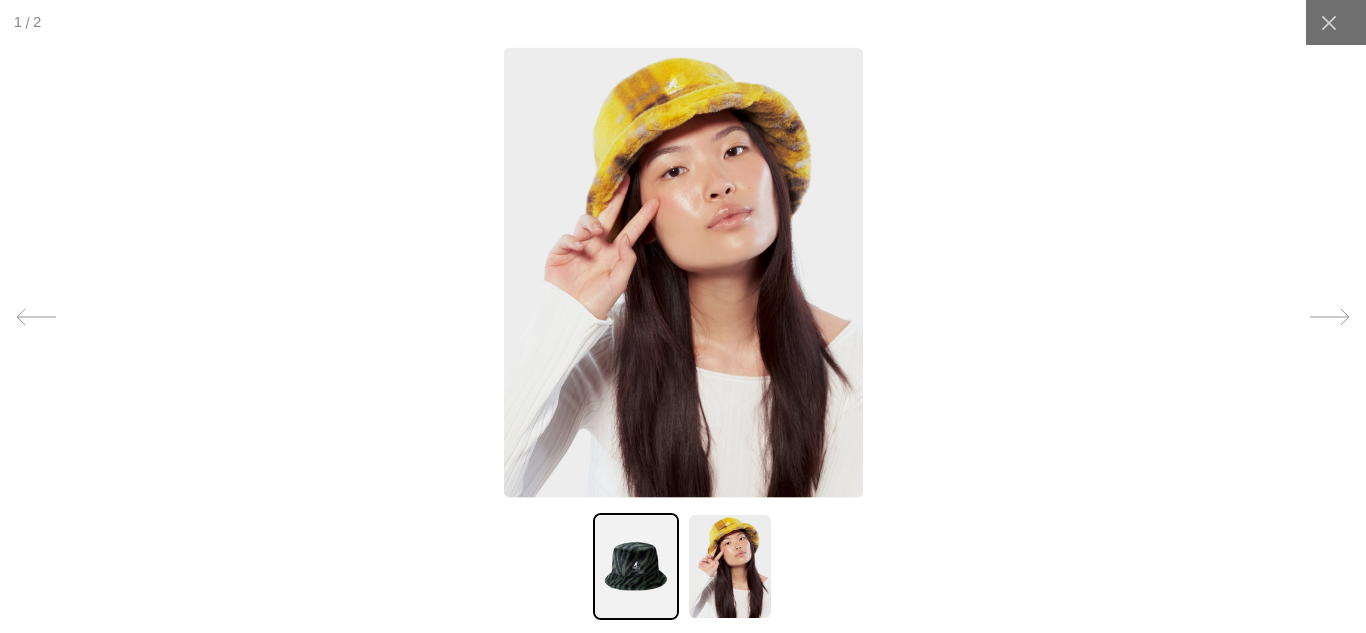 scroll, scrollTop: 0, scrollLeft: 0, axis: both 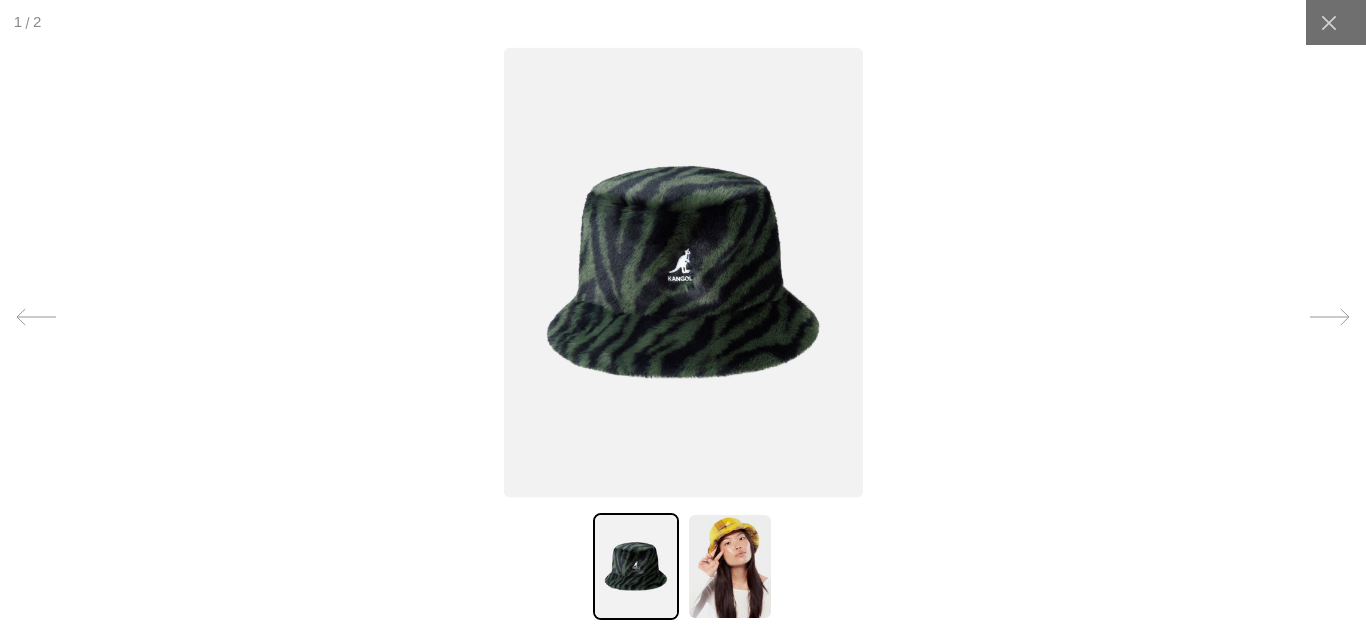 click at bounding box center [683, 272] 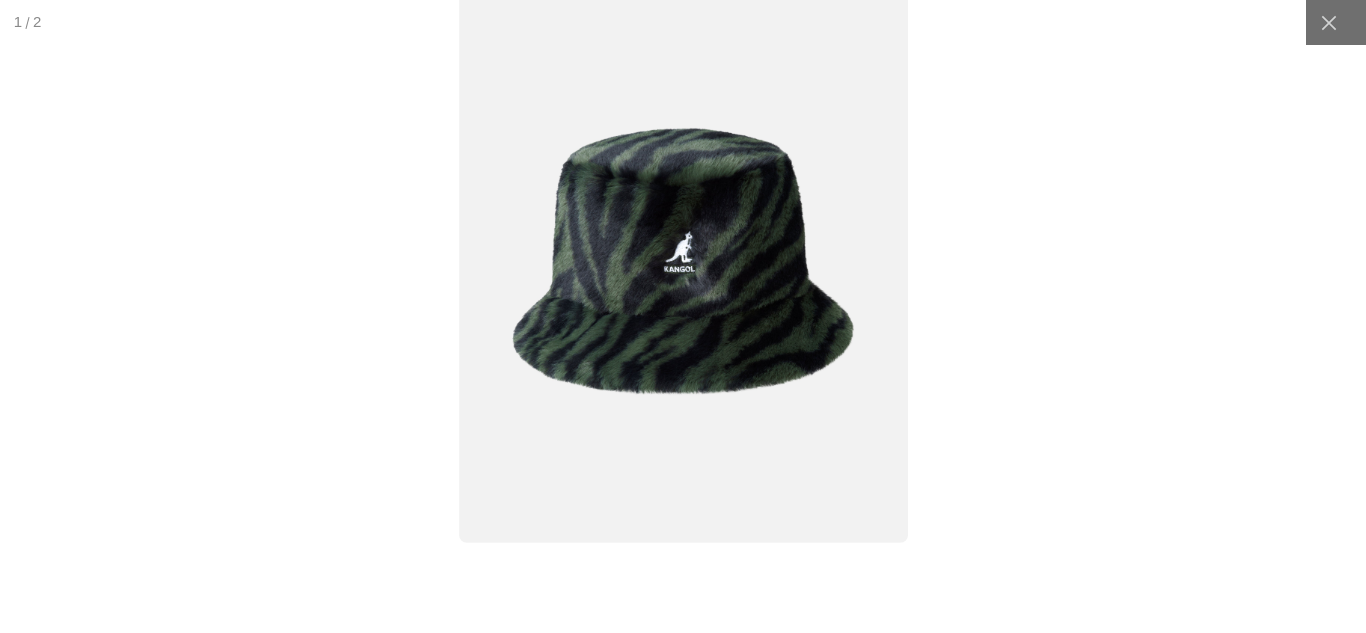 scroll, scrollTop: 0, scrollLeft: 412, axis: horizontal 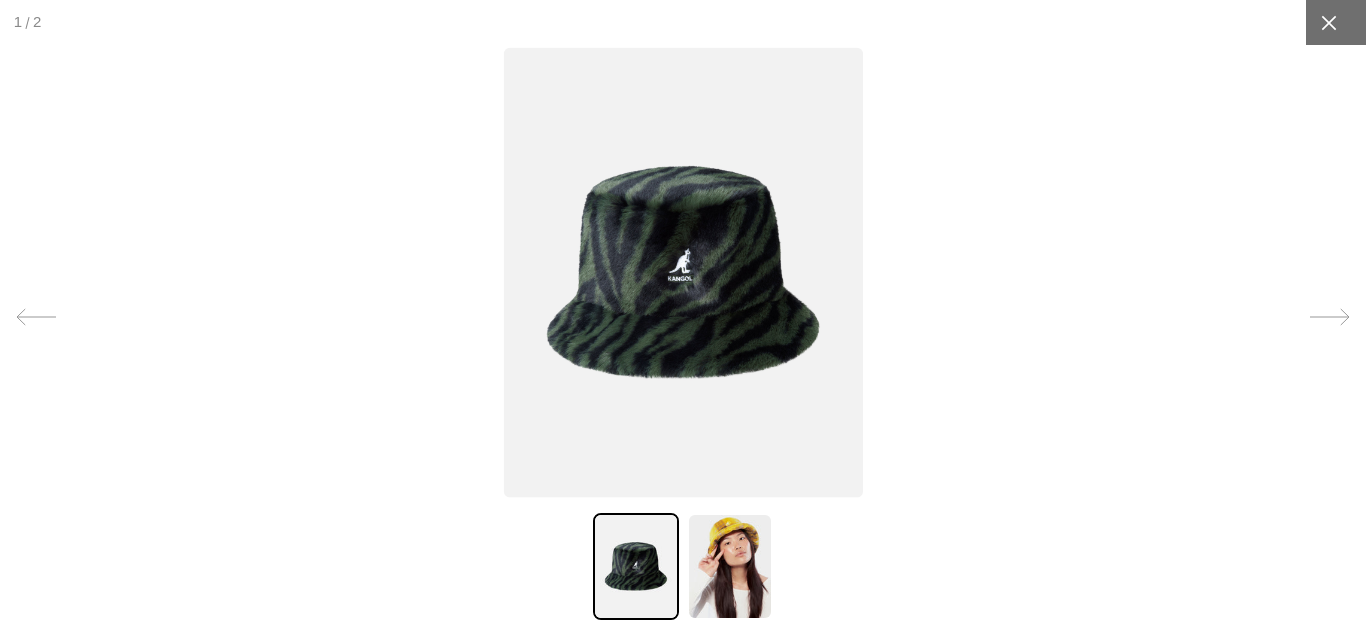 click 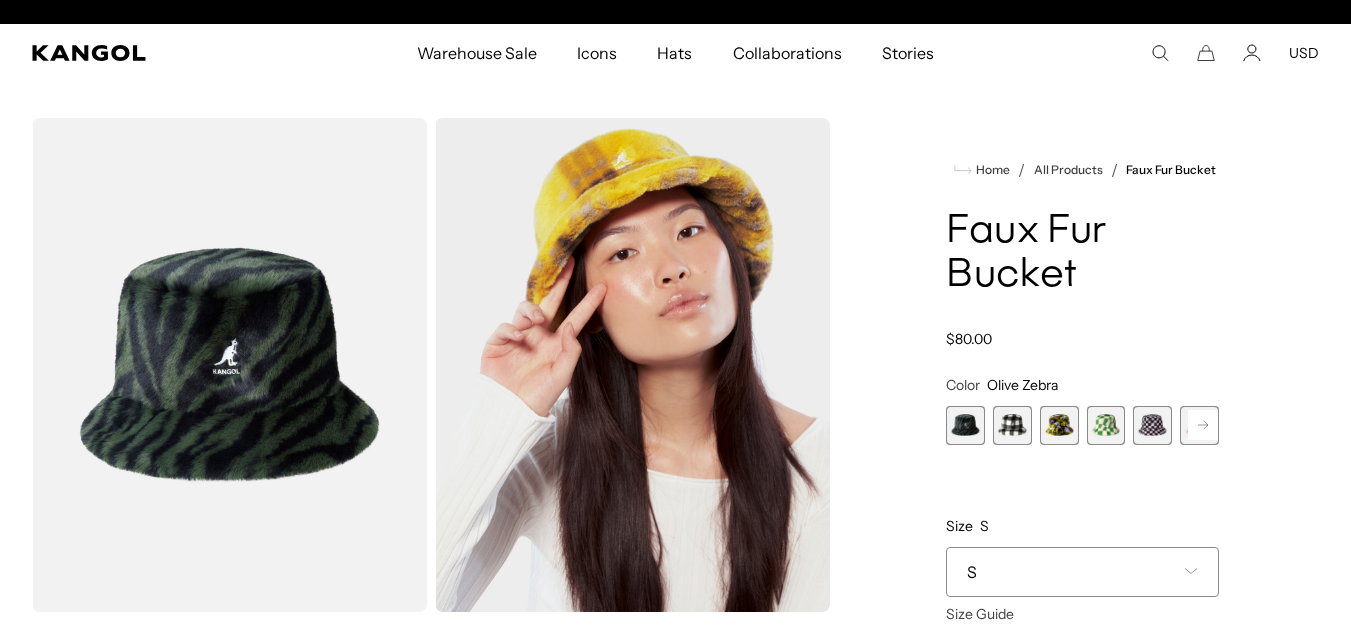scroll, scrollTop: 0, scrollLeft: 0, axis: both 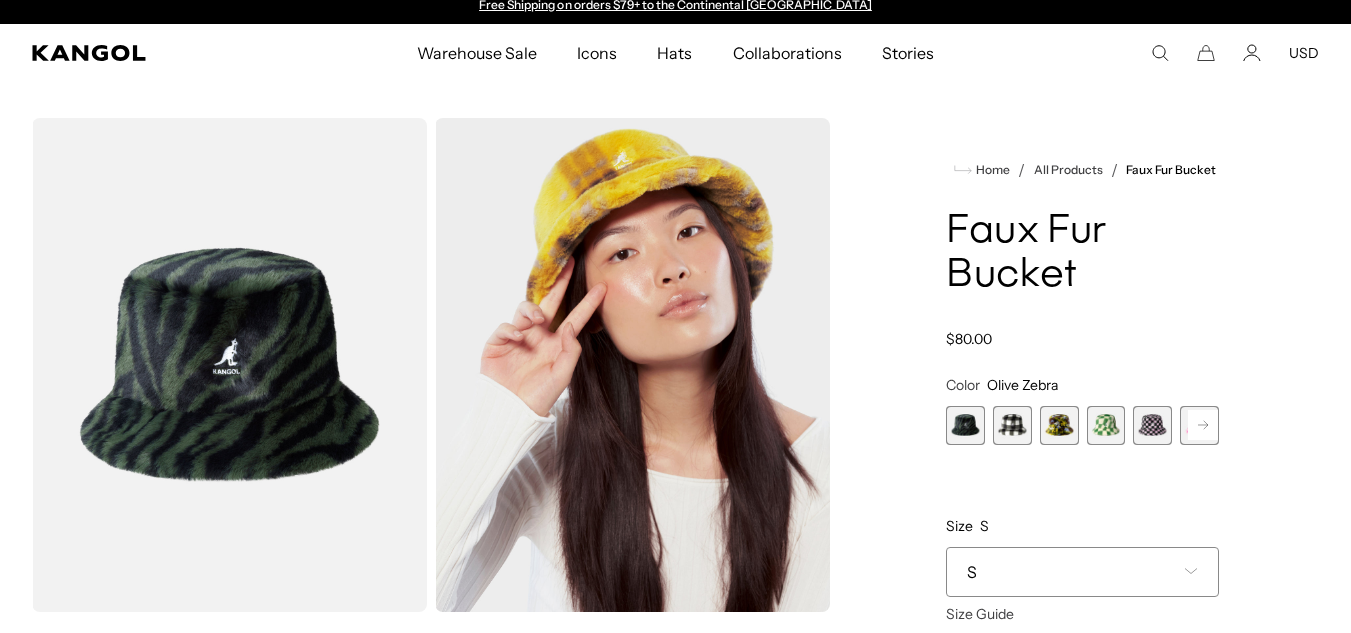 click at bounding box center [1059, 425] 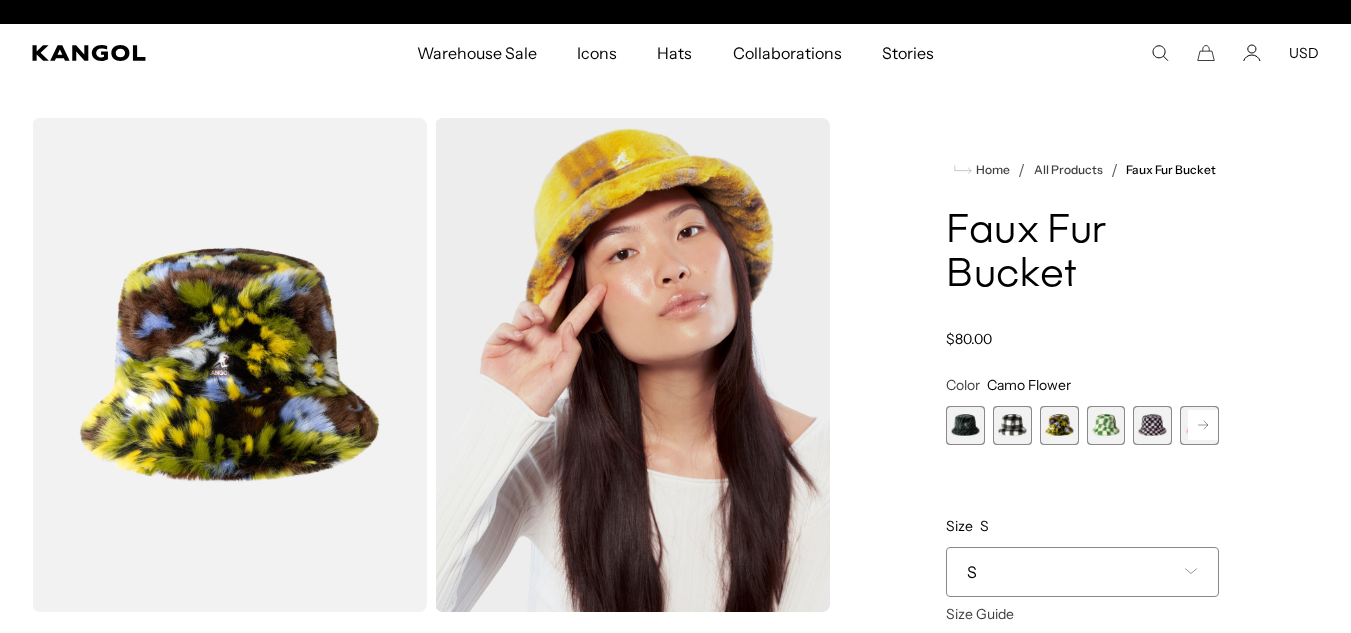 scroll, scrollTop: 0, scrollLeft: 412, axis: horizontal 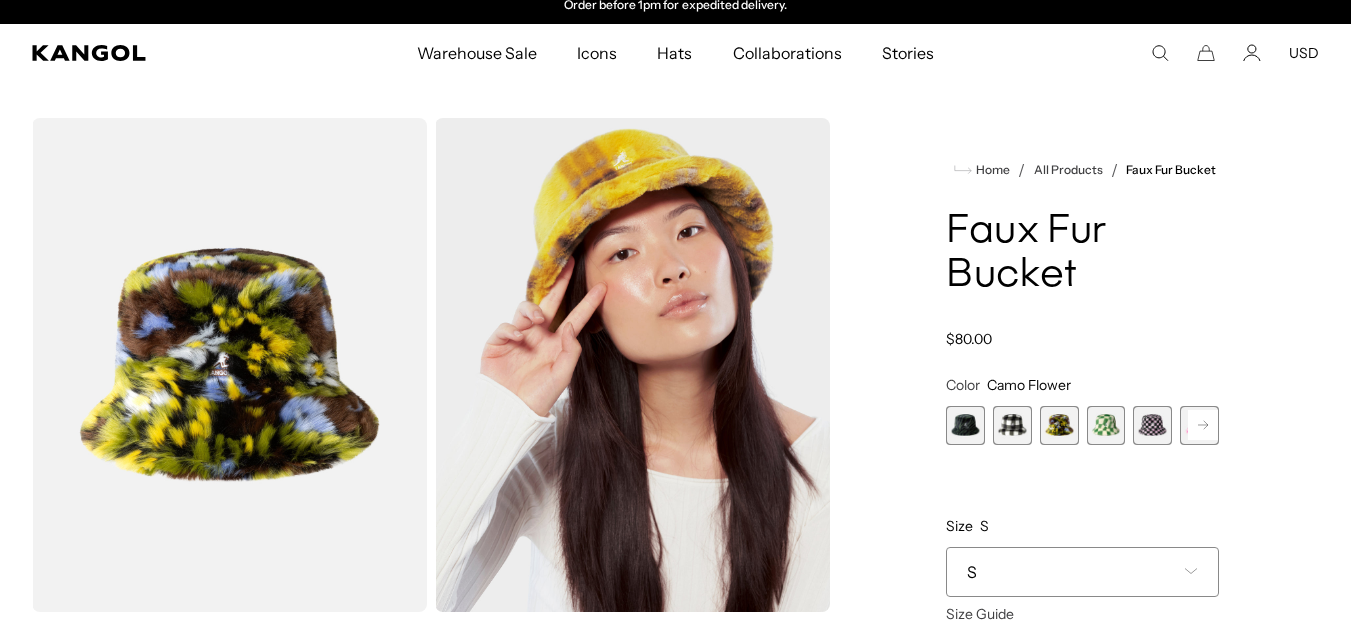 click at bounding box center (1106, 425) 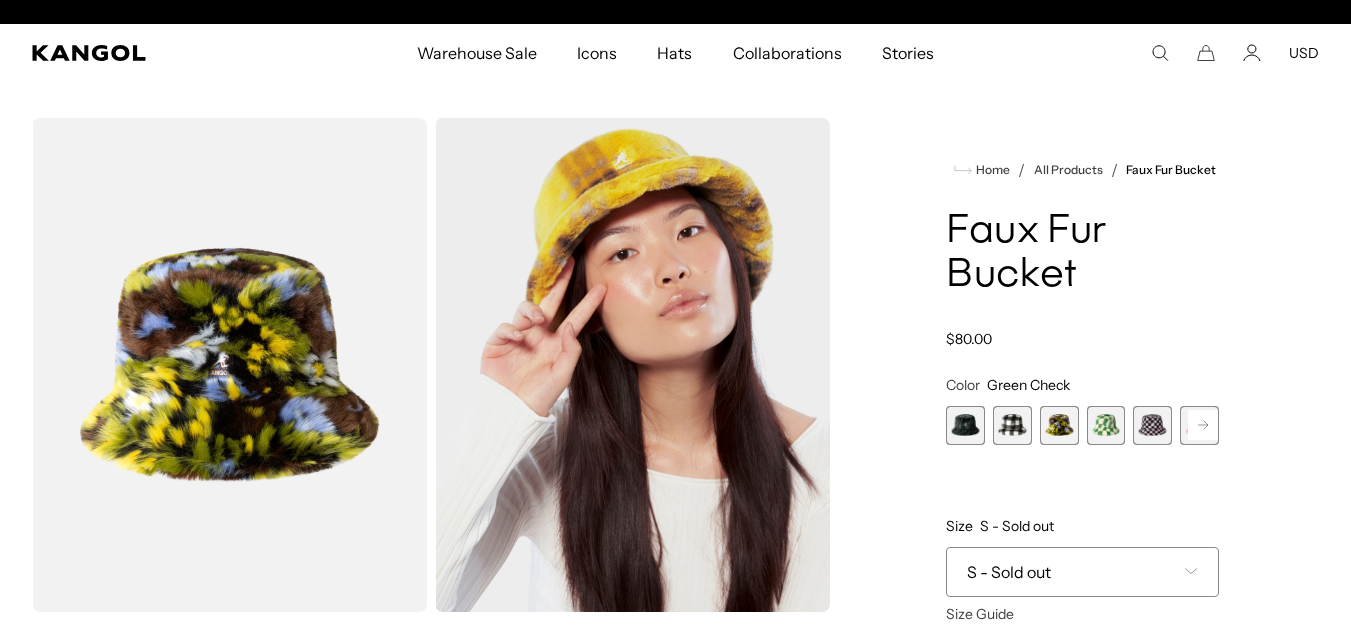 scroll, scrollTop: 0, scrollLeft: 0, axis: both 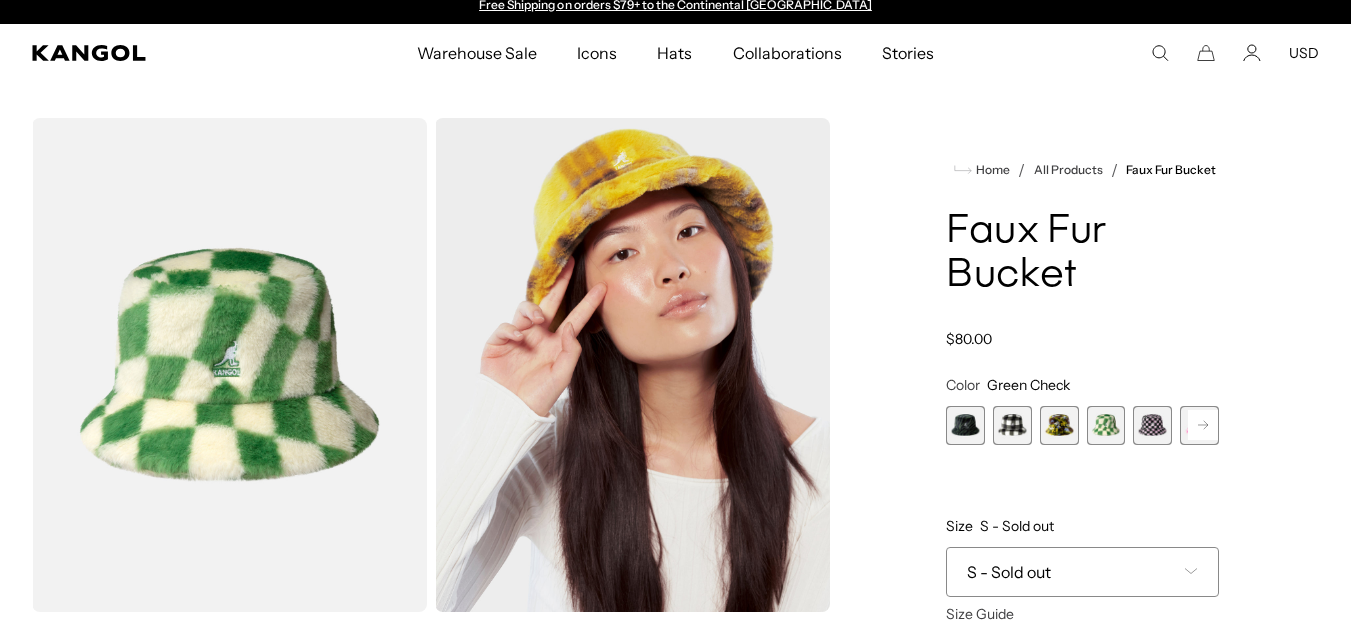 click at bounding box center (1152, 425) 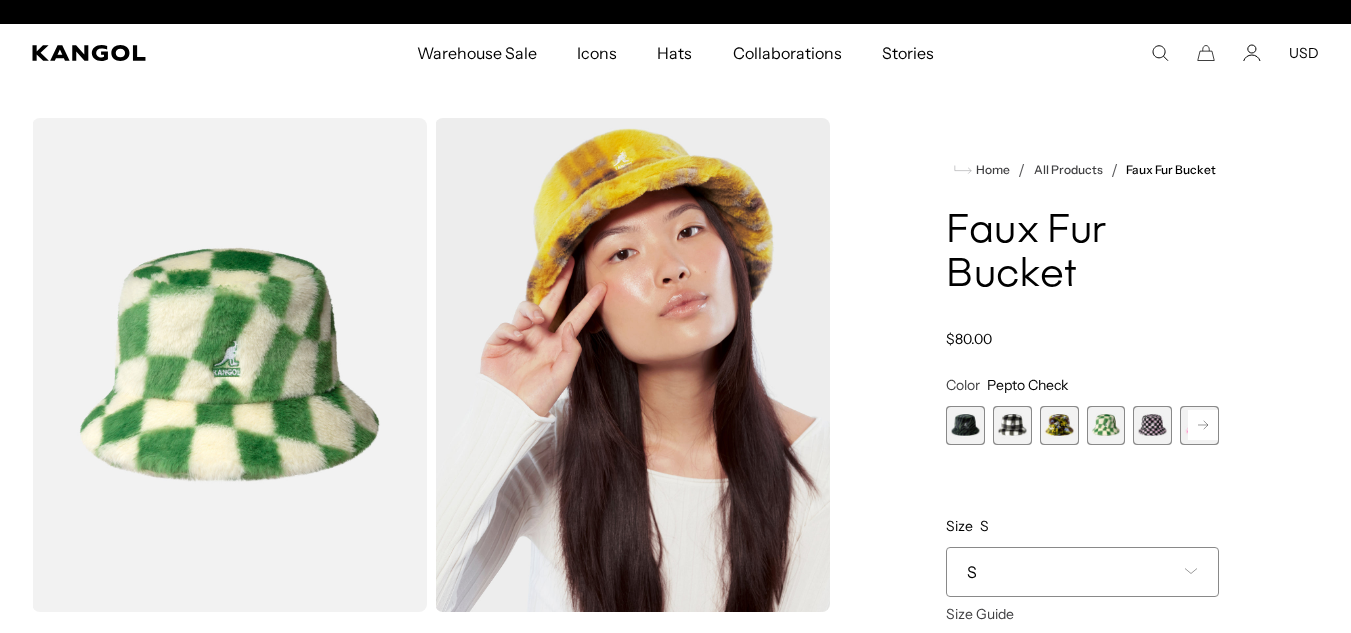 scroll, scrollTop: 0, scrollLeft: 412, axis: horizontal 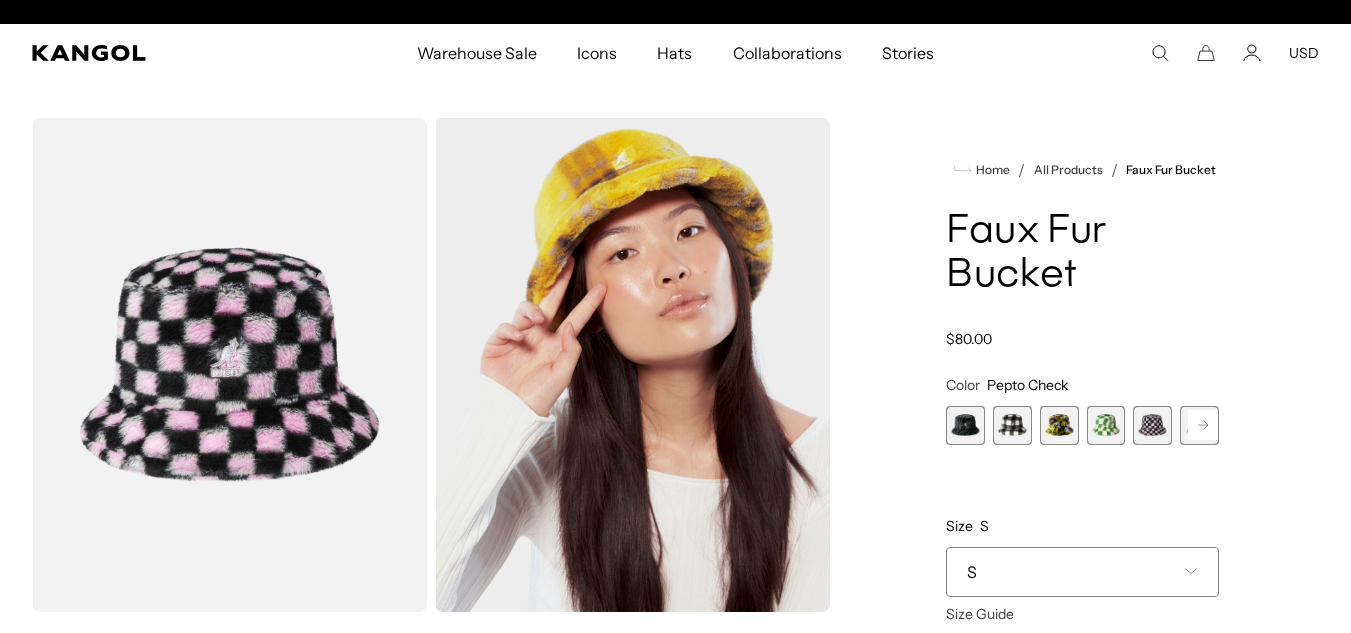click 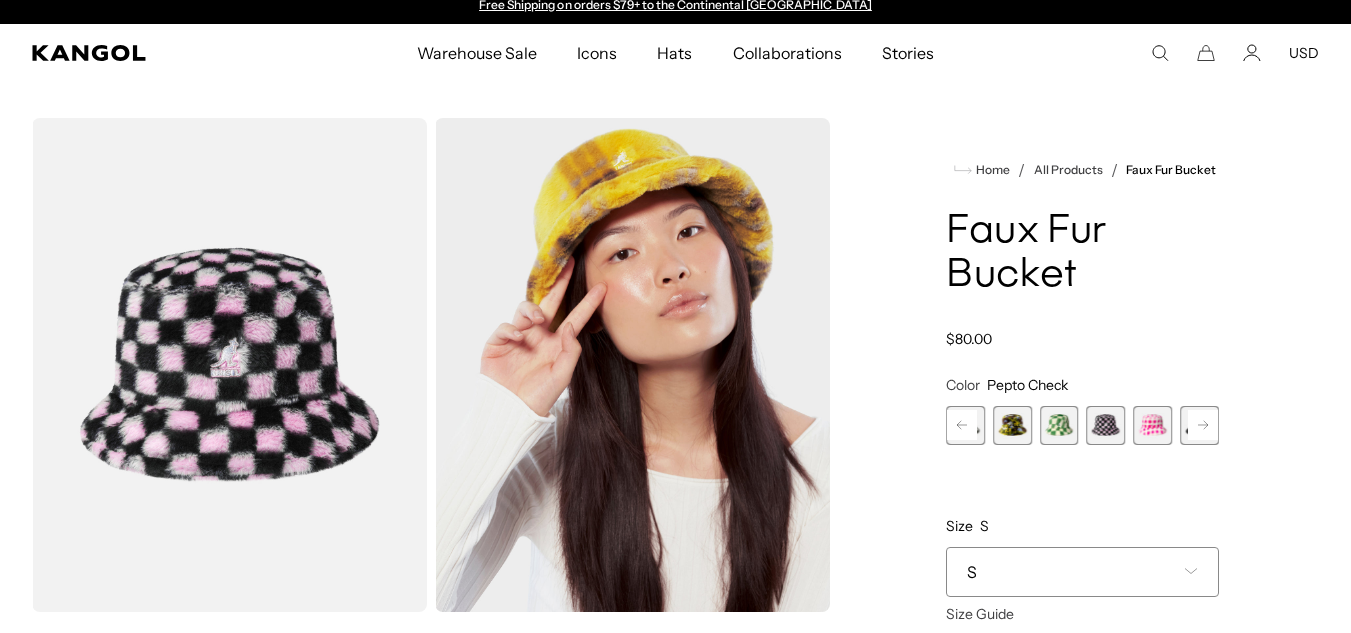 click 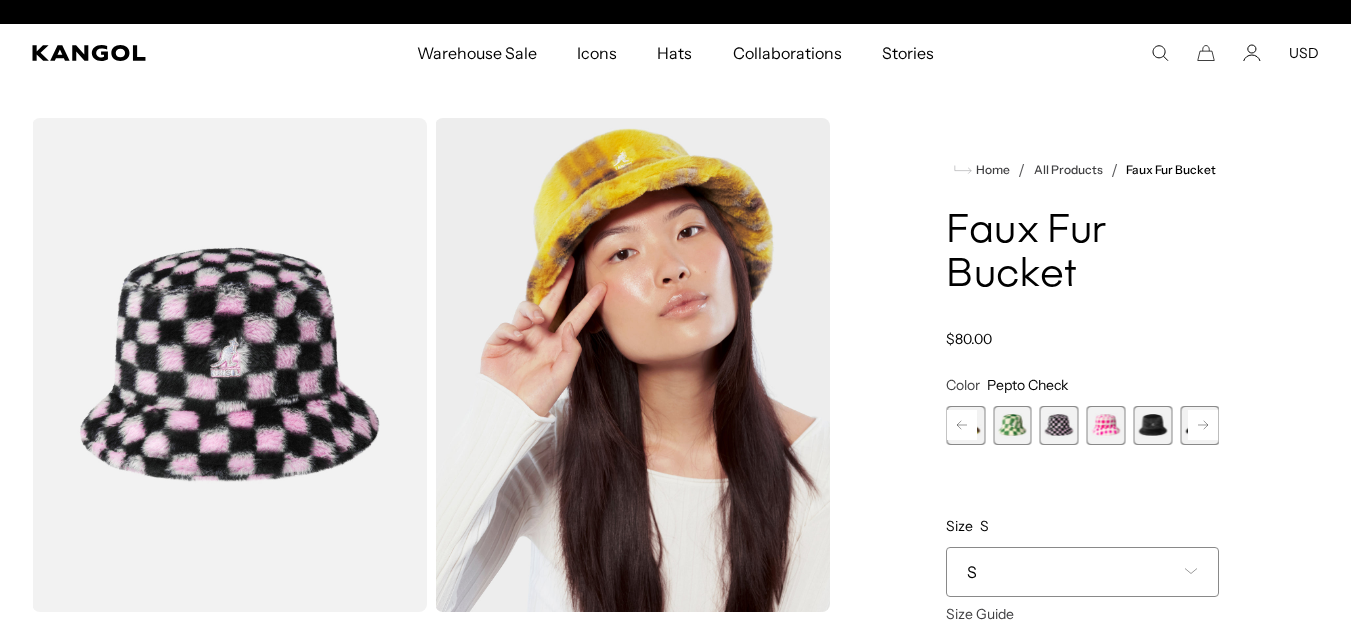 click 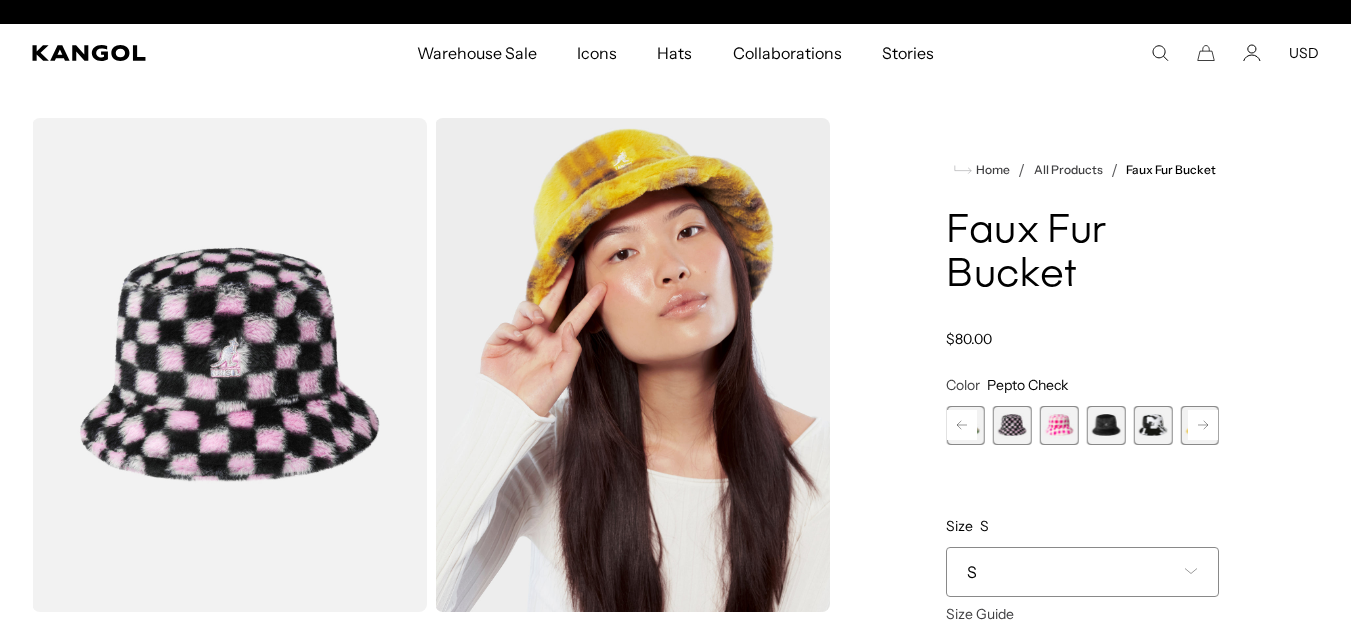 scroll, scrollTop: 0, scrollLeft: 412, axis: horizontal 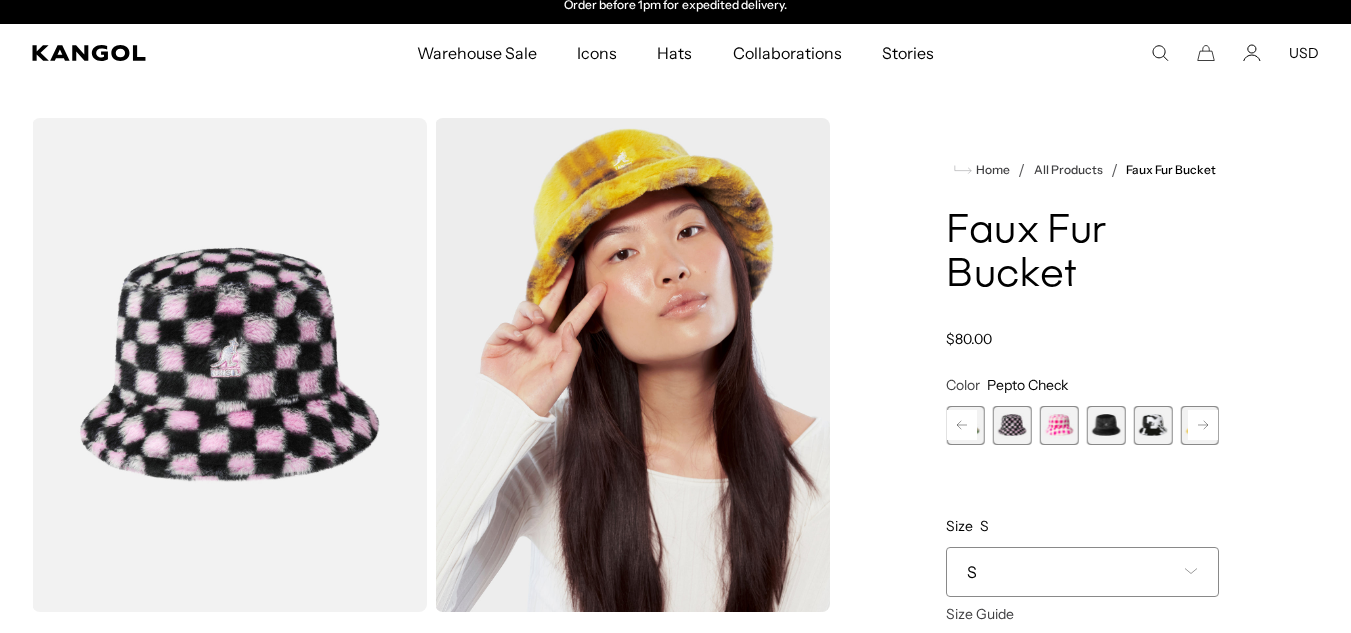 click 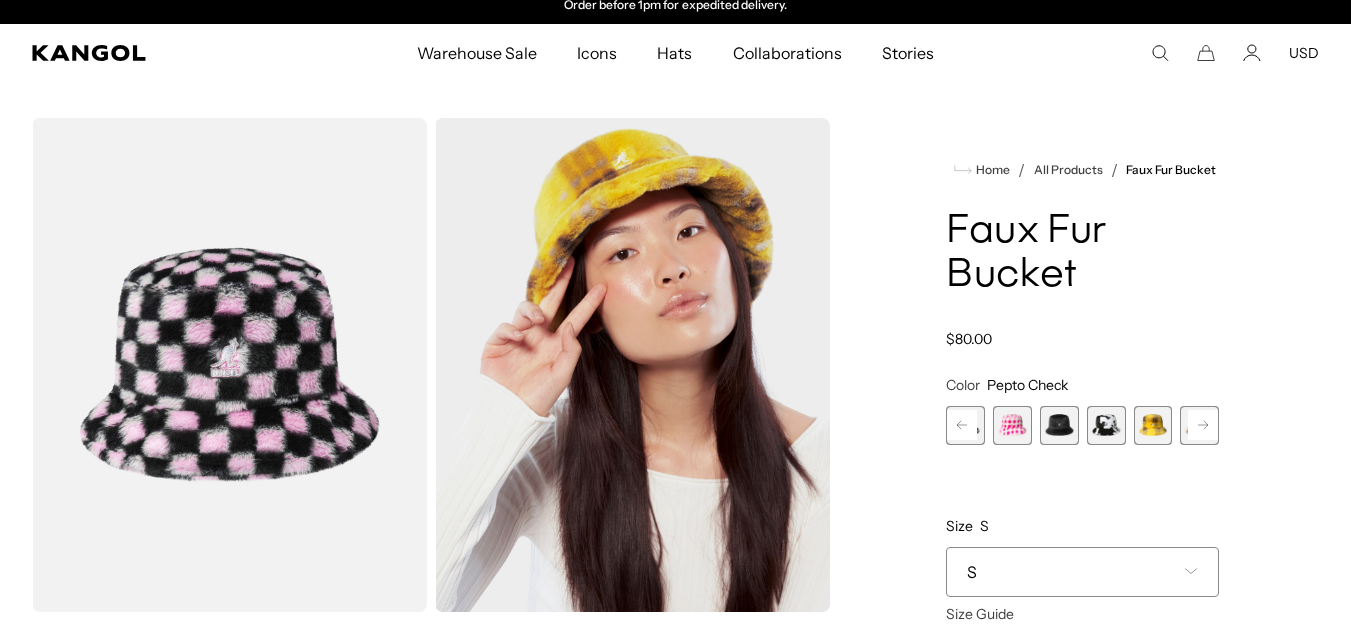 click at bounding box center [1059, 425] 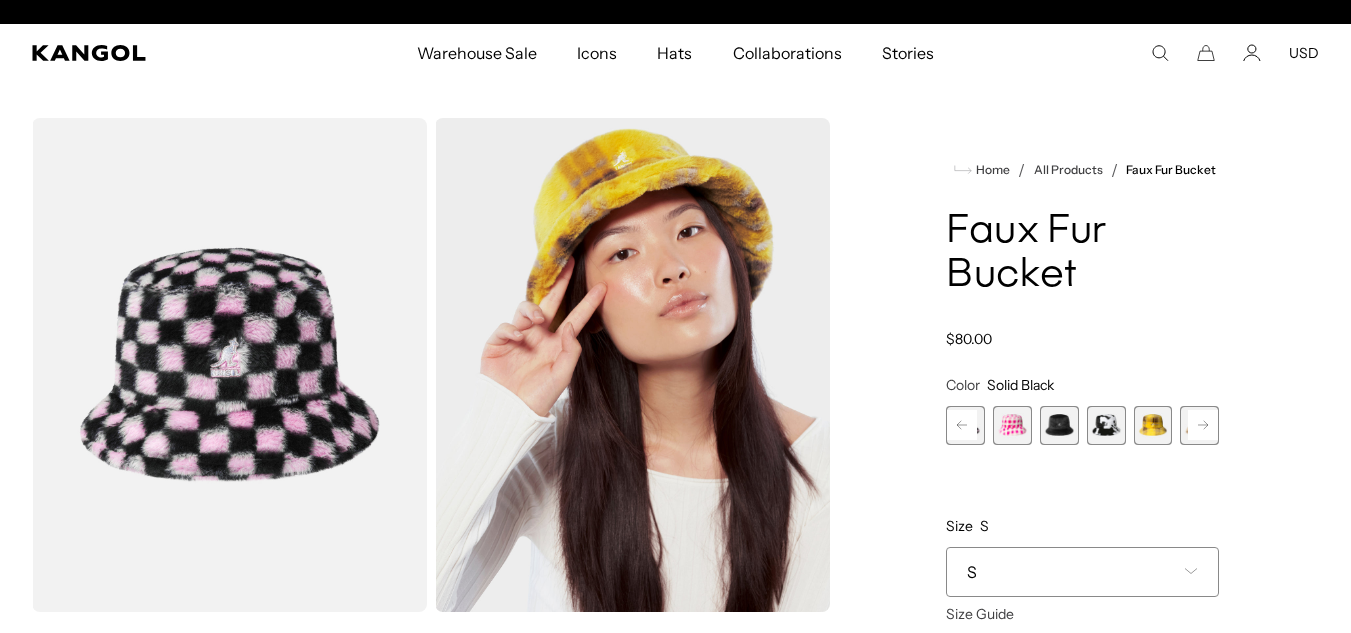 scroll, scrollTop: 0, scrollLeft: 0, axis: both 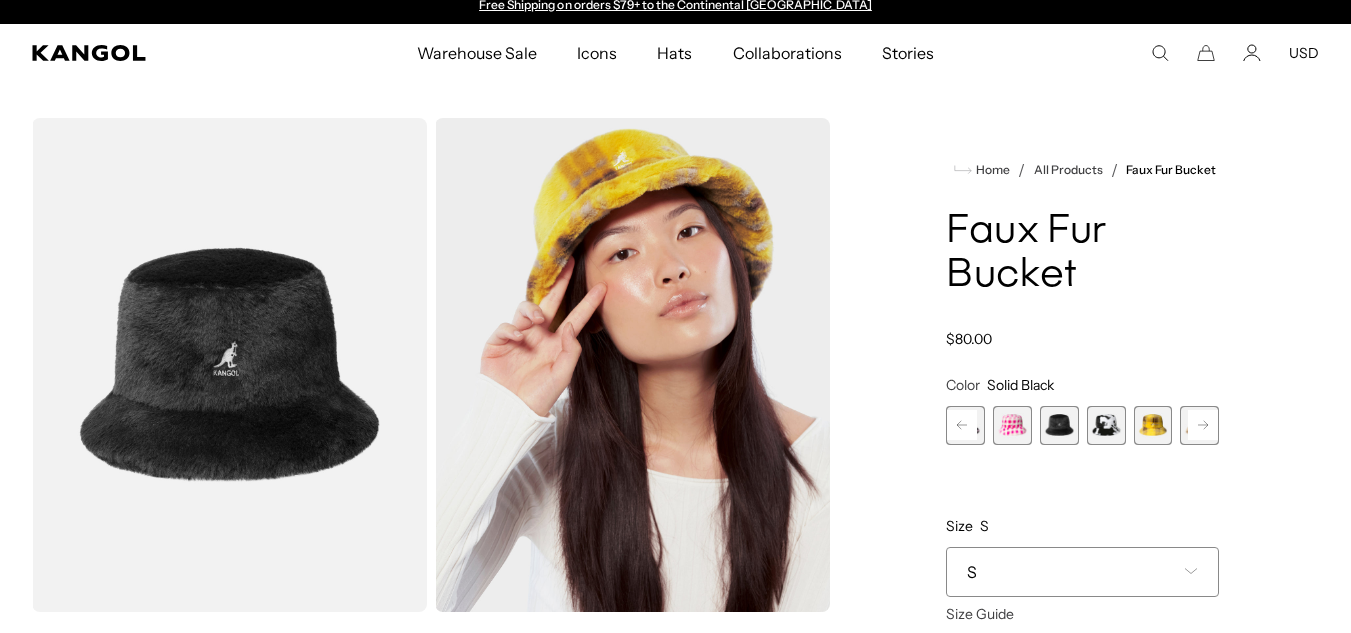 click at bounding box center (1106, 425) 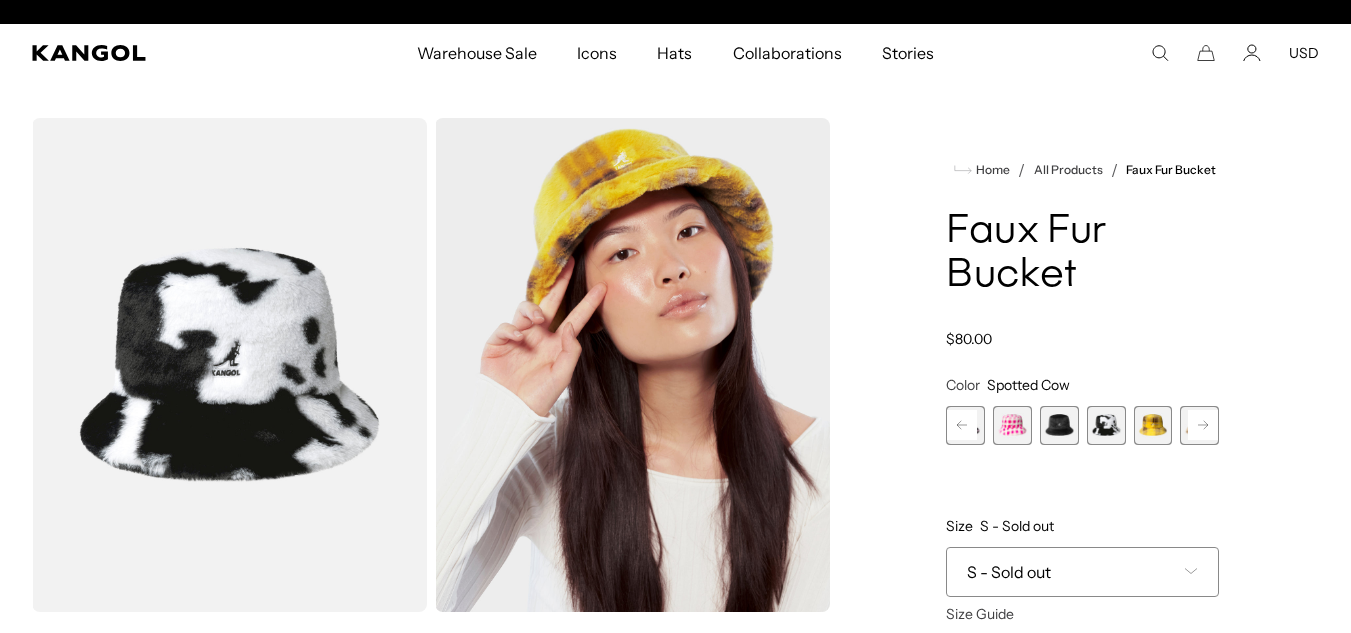scroll, scrollTop: 0, scrollLeft: 0, axis: both 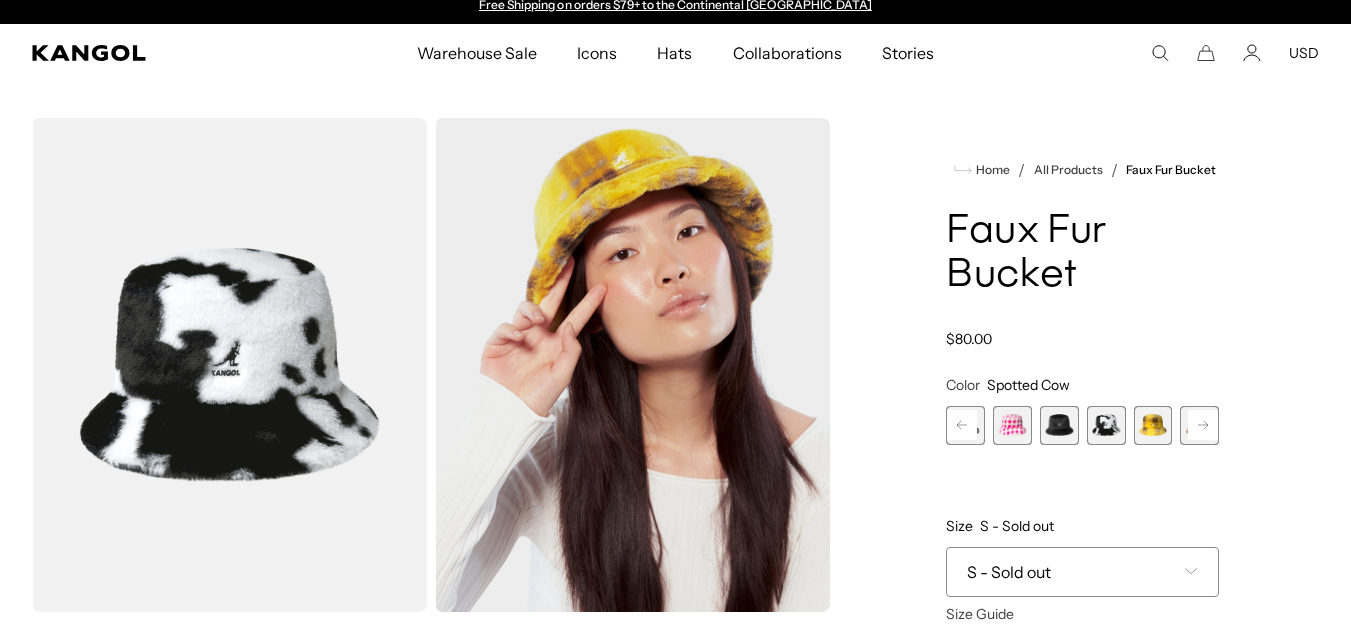 click 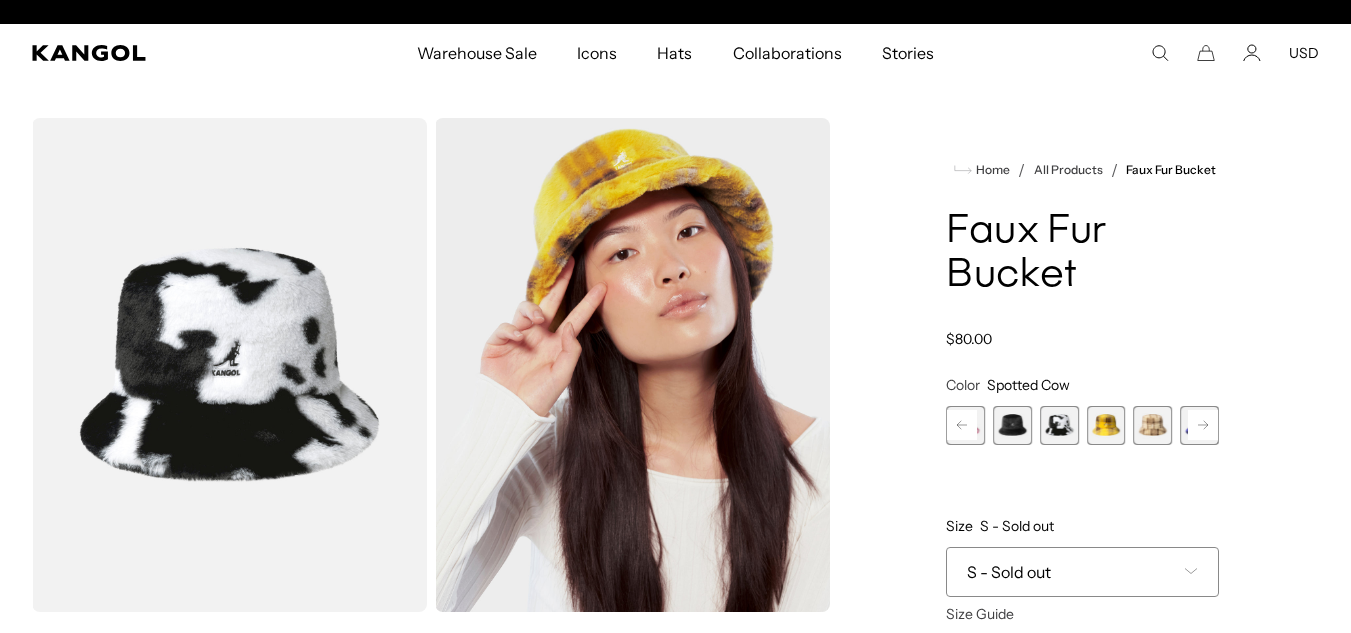 click 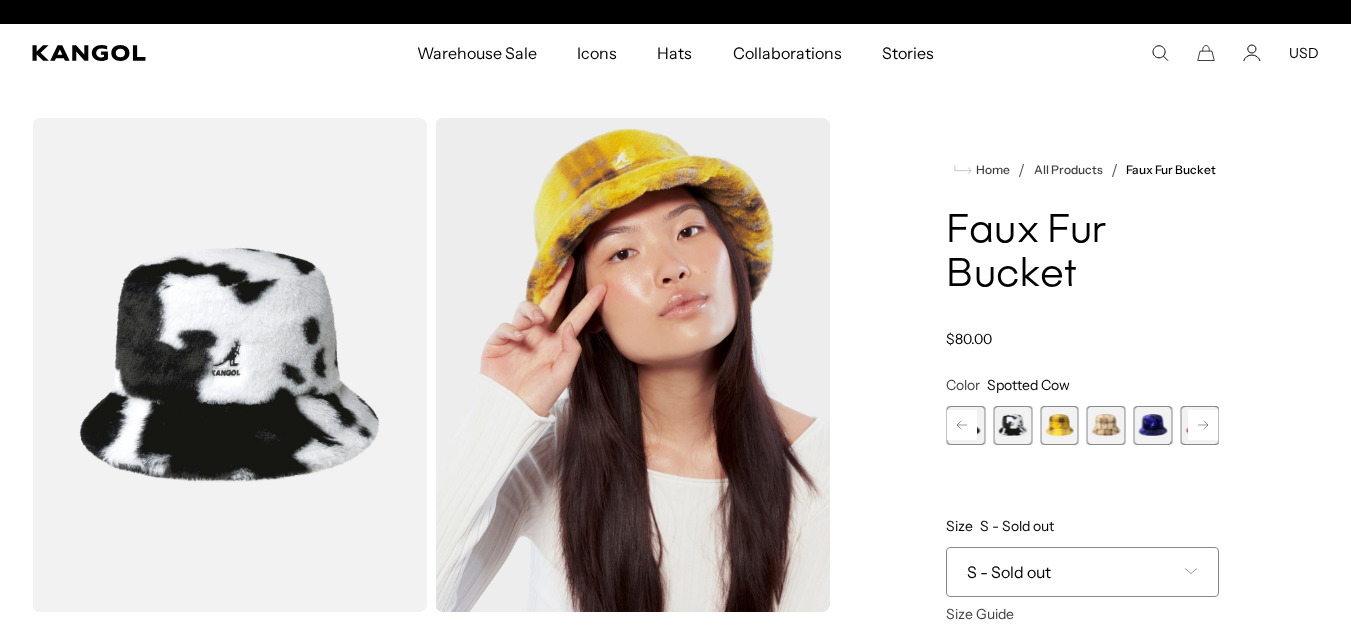 scroll, scrollTop: 0, scrollLeft: 412, axis: horizontal 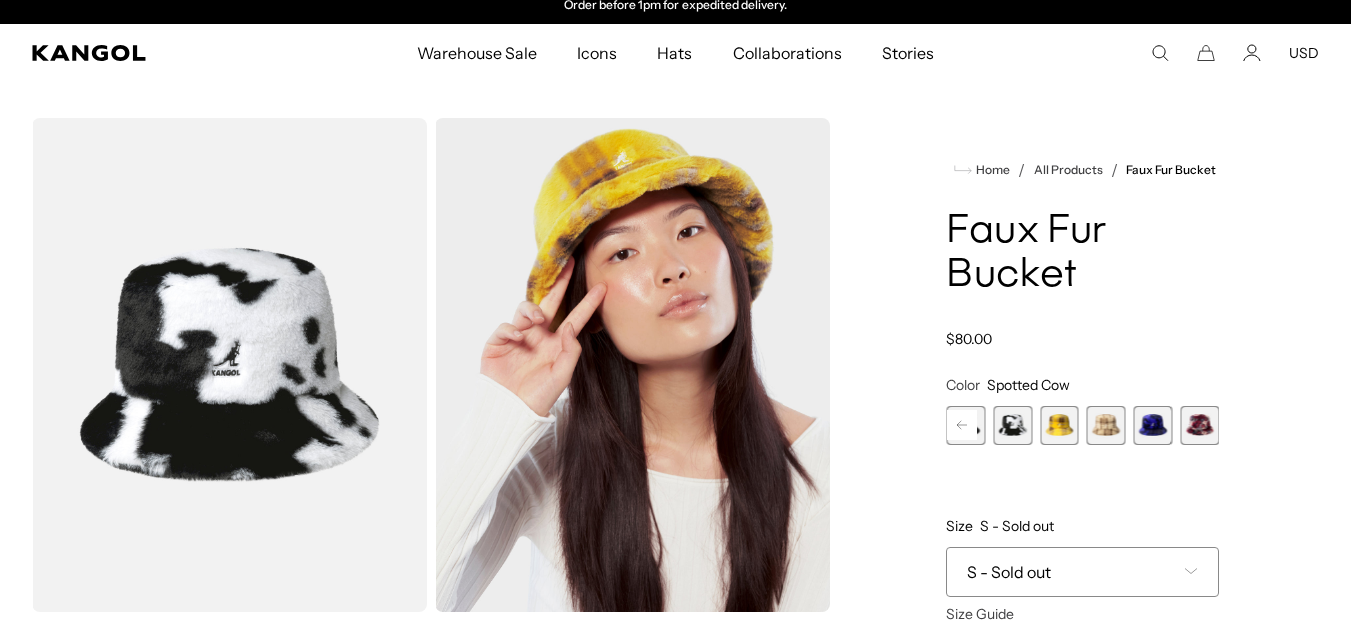 click at bounding box center (1199, 425) 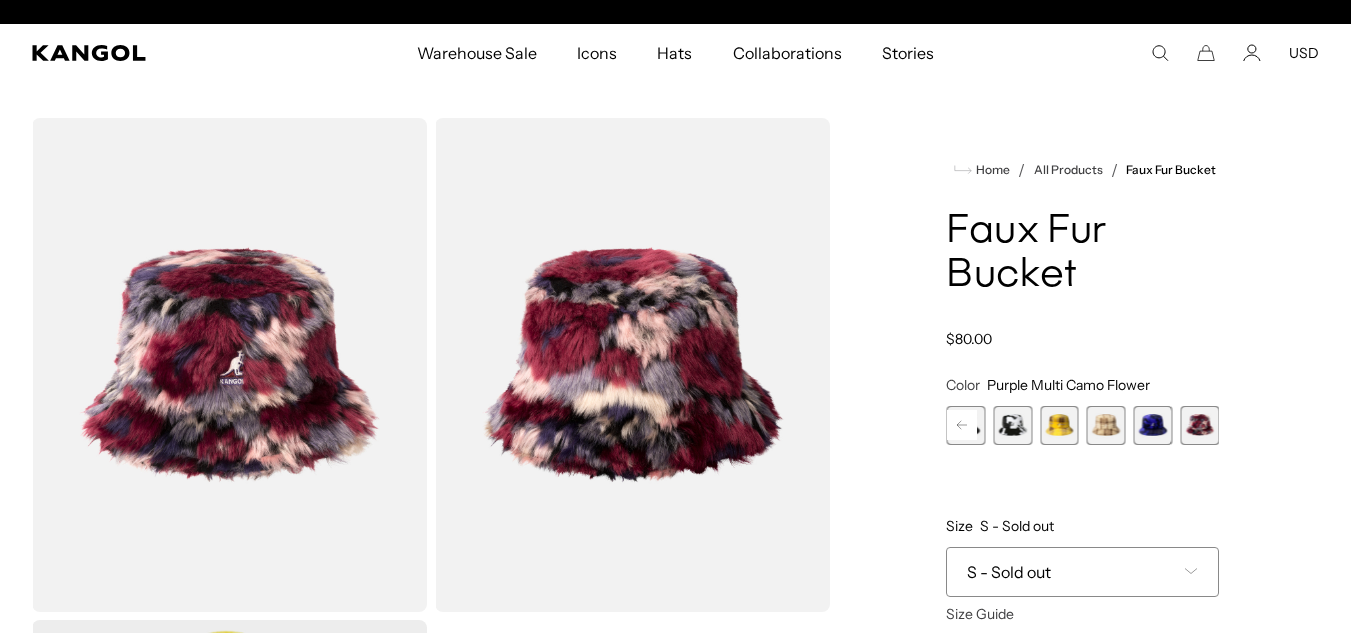 click at bounding box center [1152, 425] 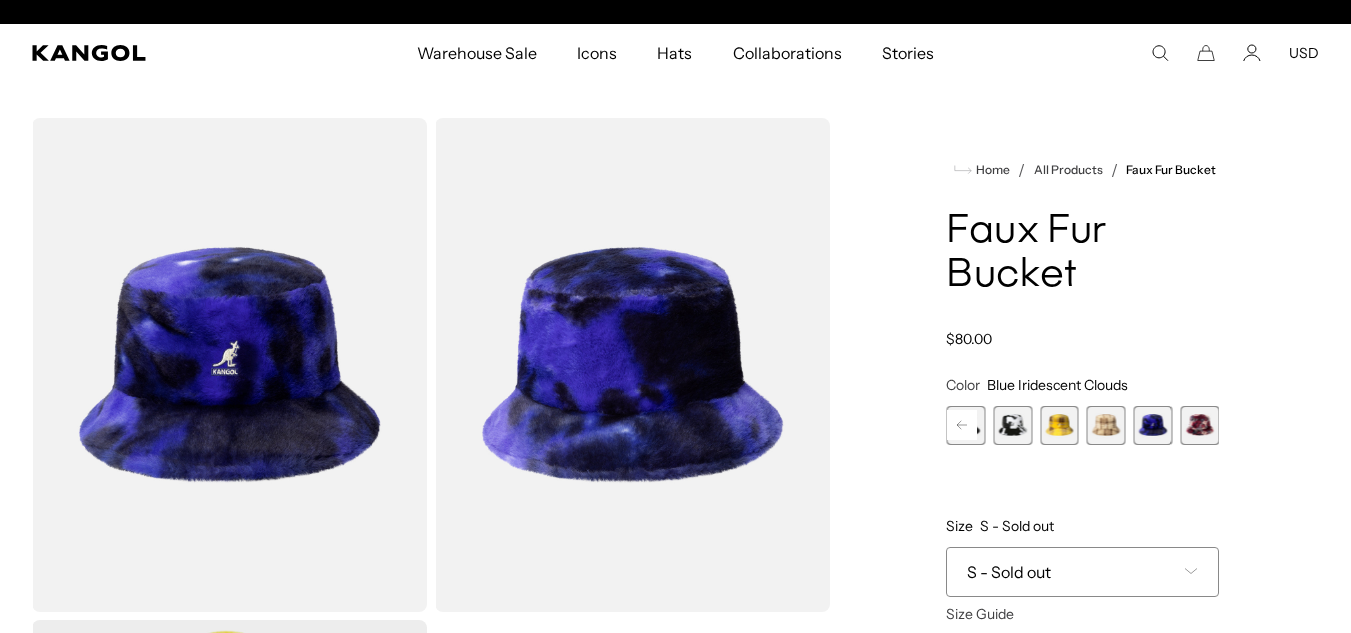 scroll, scrollTop: 0, scrollLeft: 412, axis: horizontal 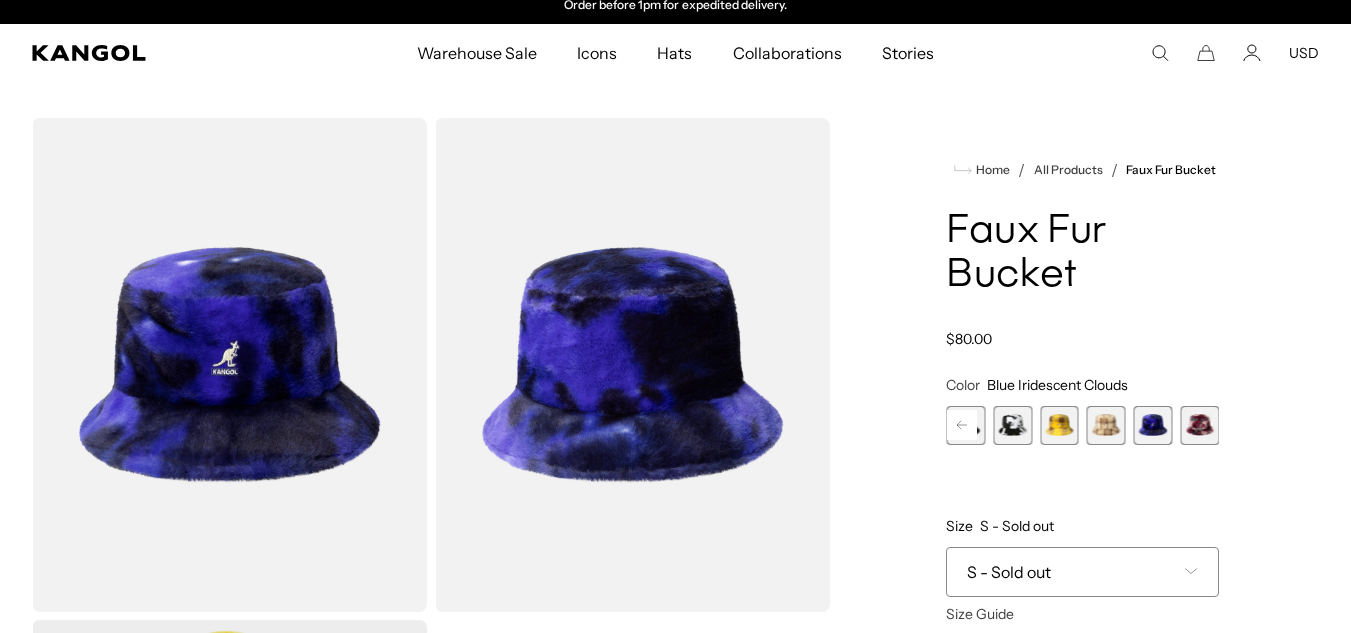 click 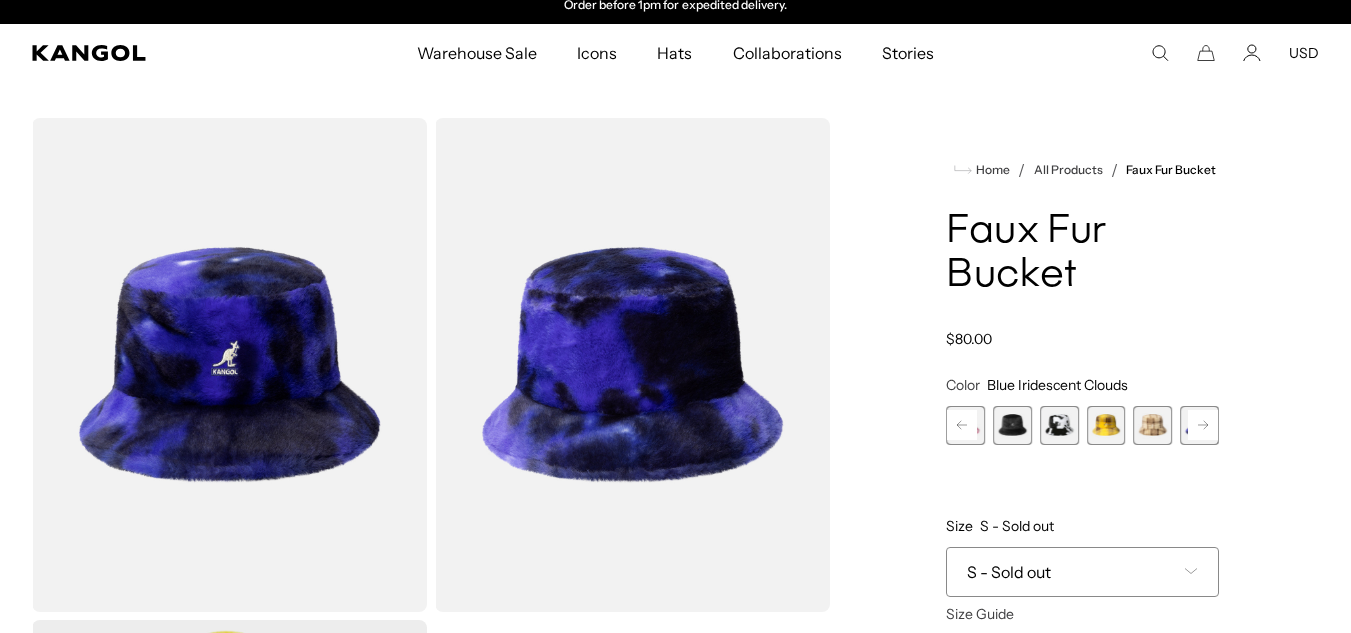 click 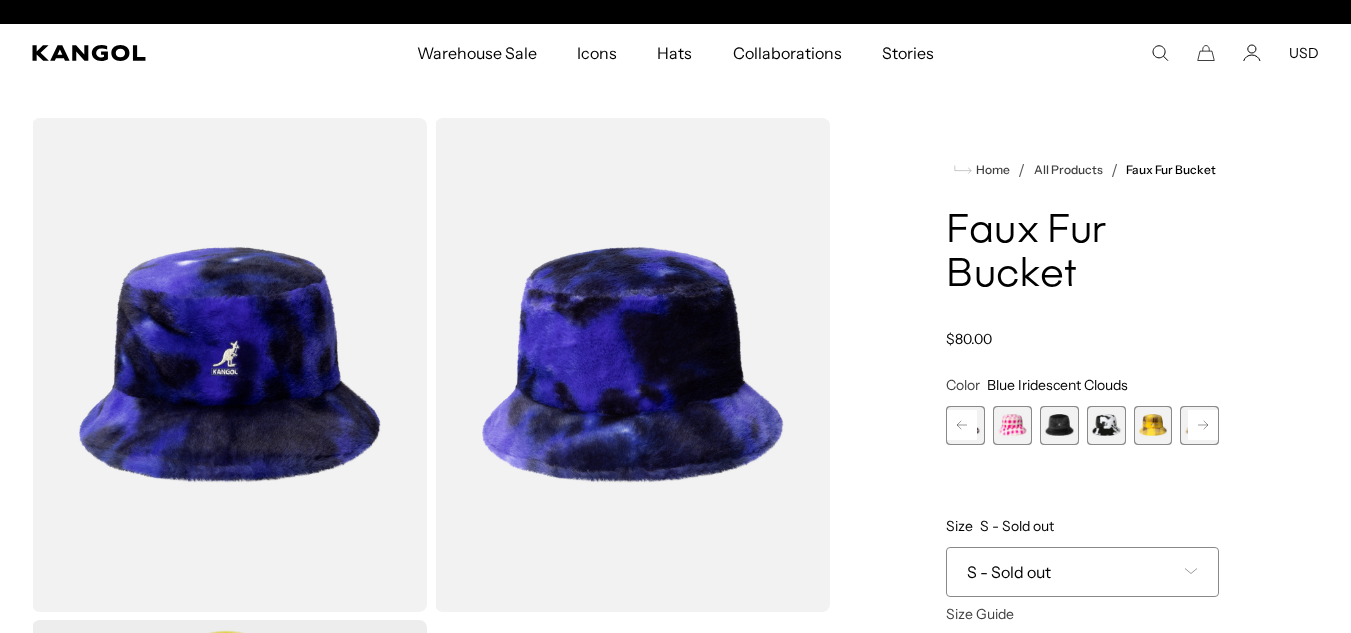 scroll, scrollTop: 0, scrollLeft: 0, axis: both 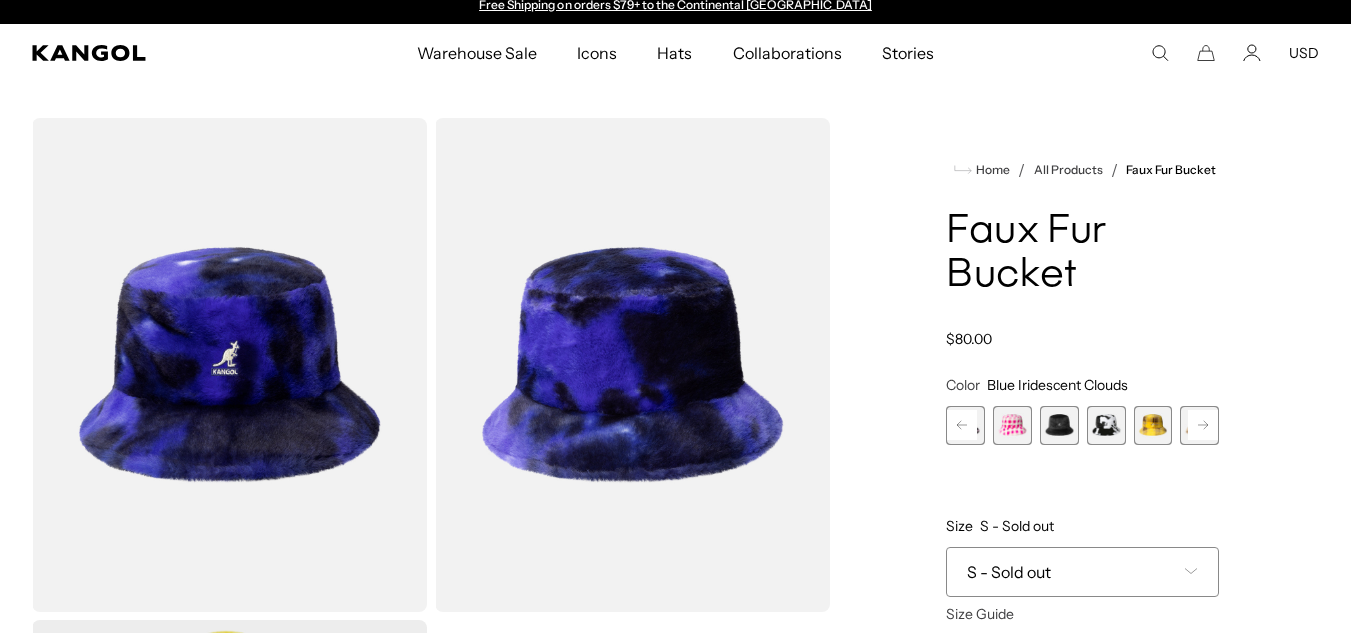 click 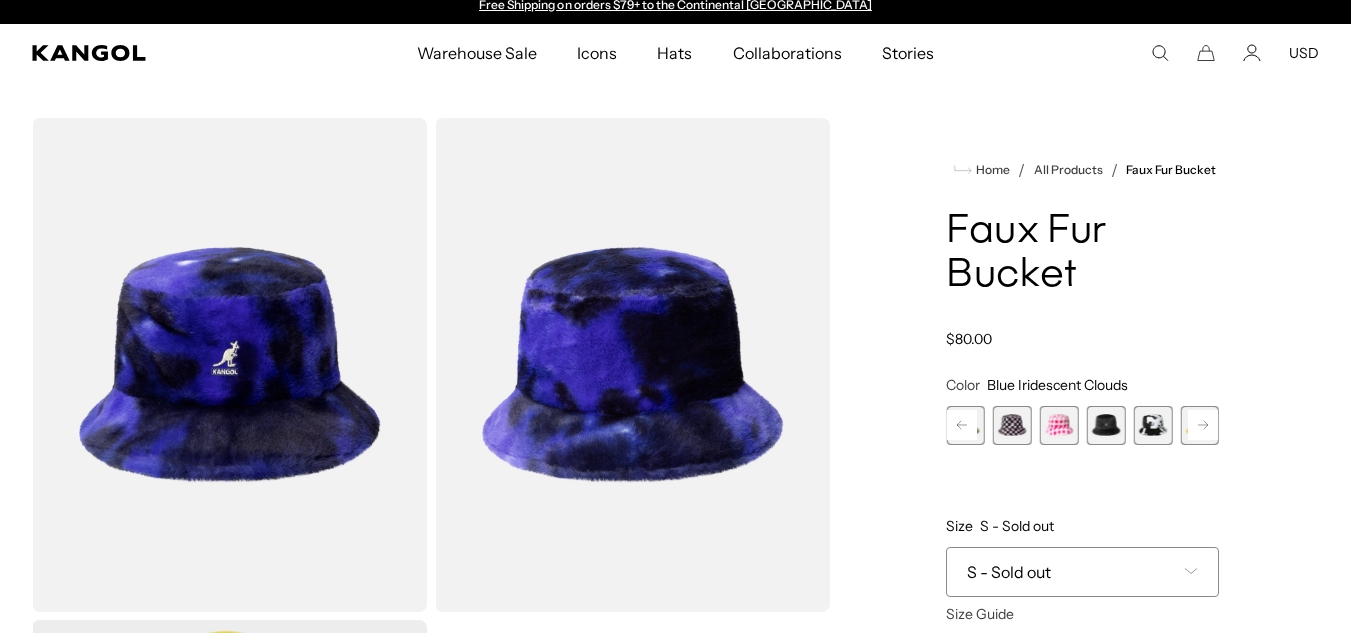 click 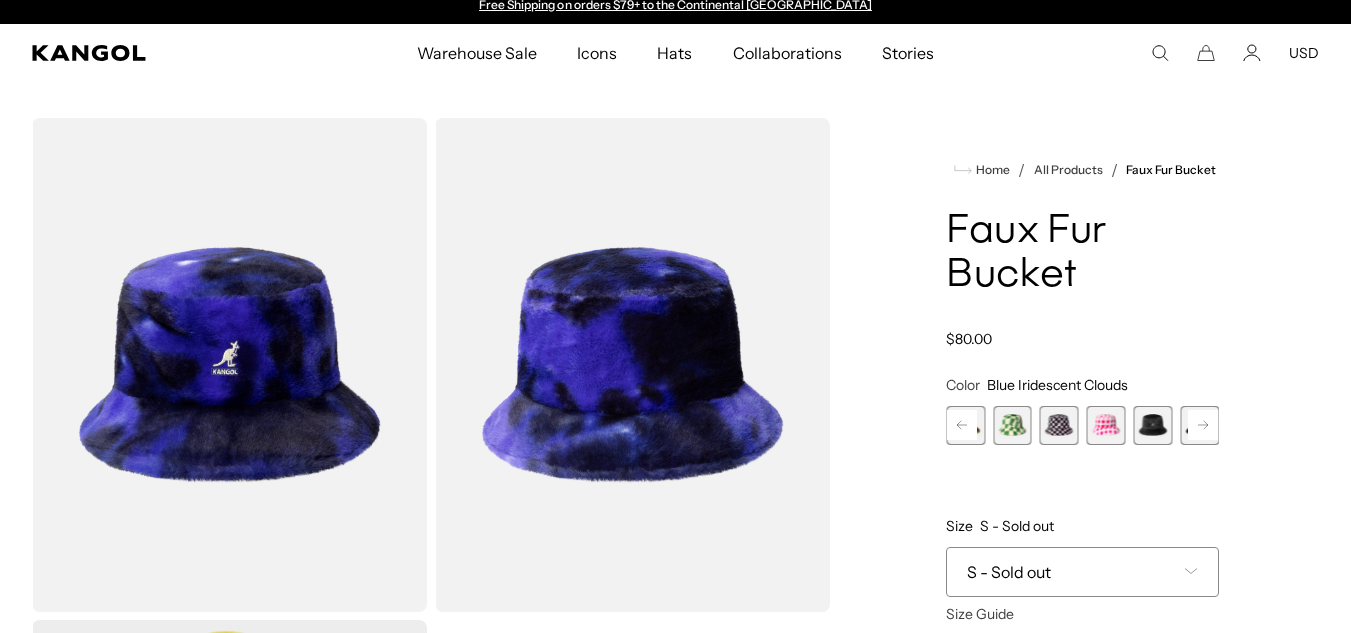 click 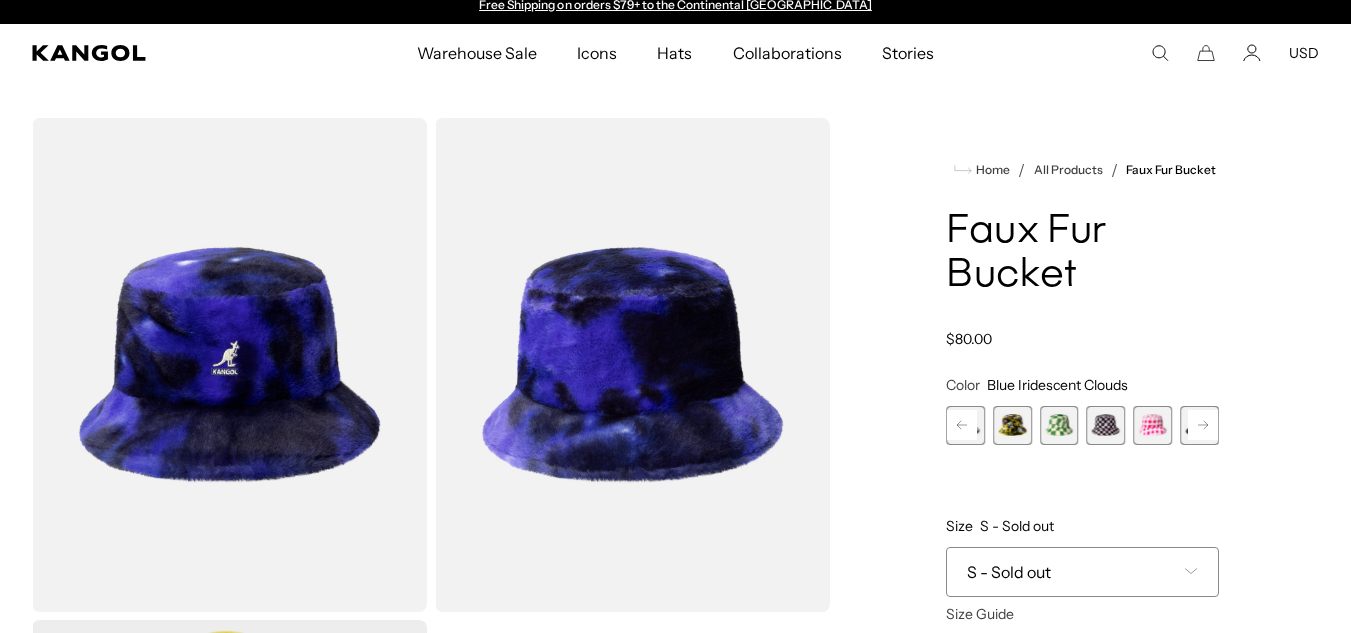 click 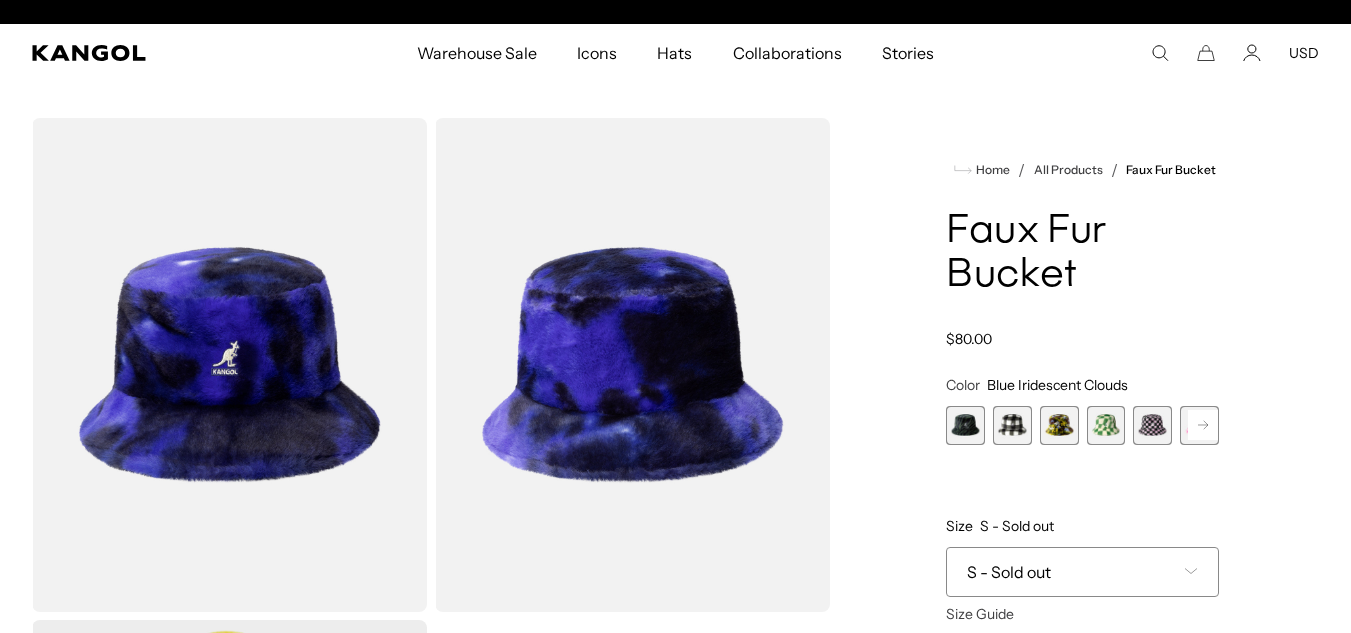 scroll, scrollTop: 0, scrollLeft: 412, axis: horizontal 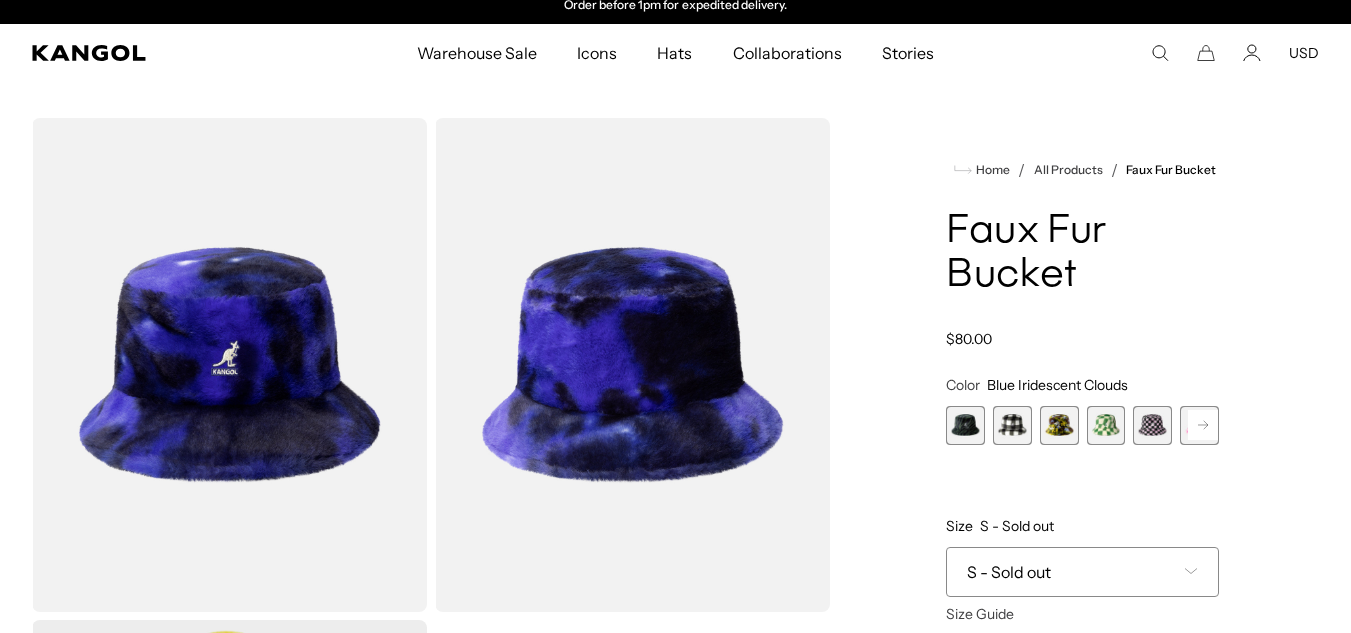 click at bounding box center (965, 425) 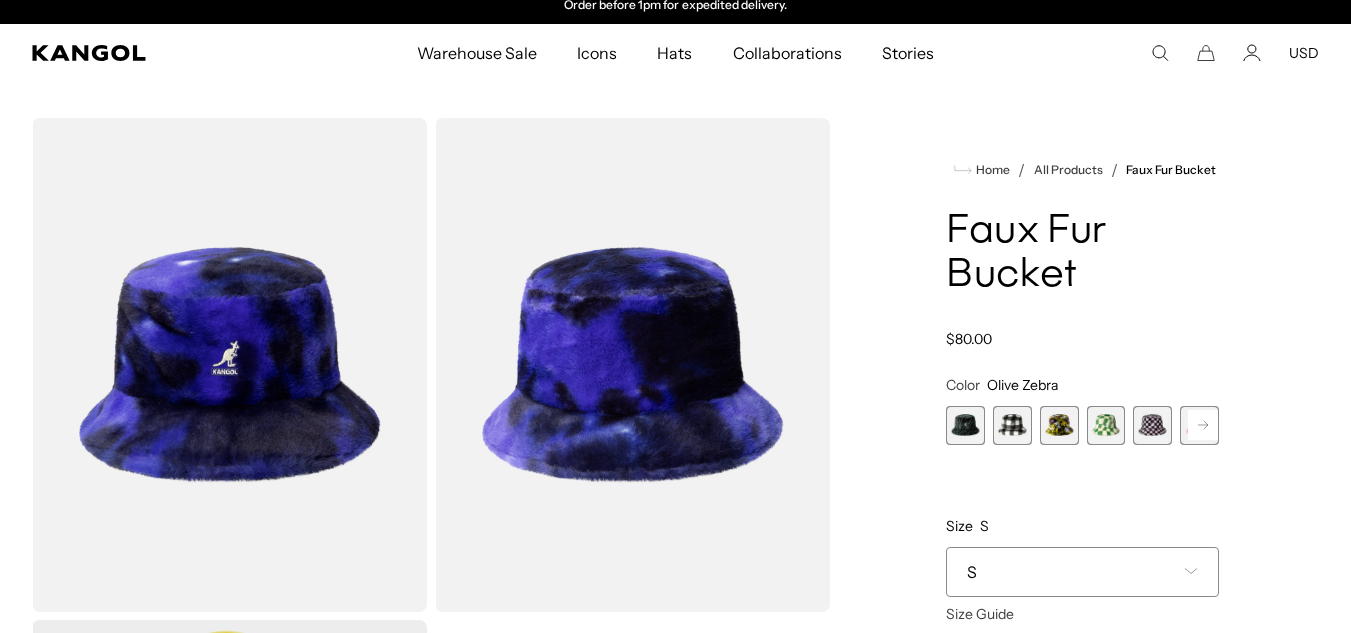 click at bounding box center (965, 425) 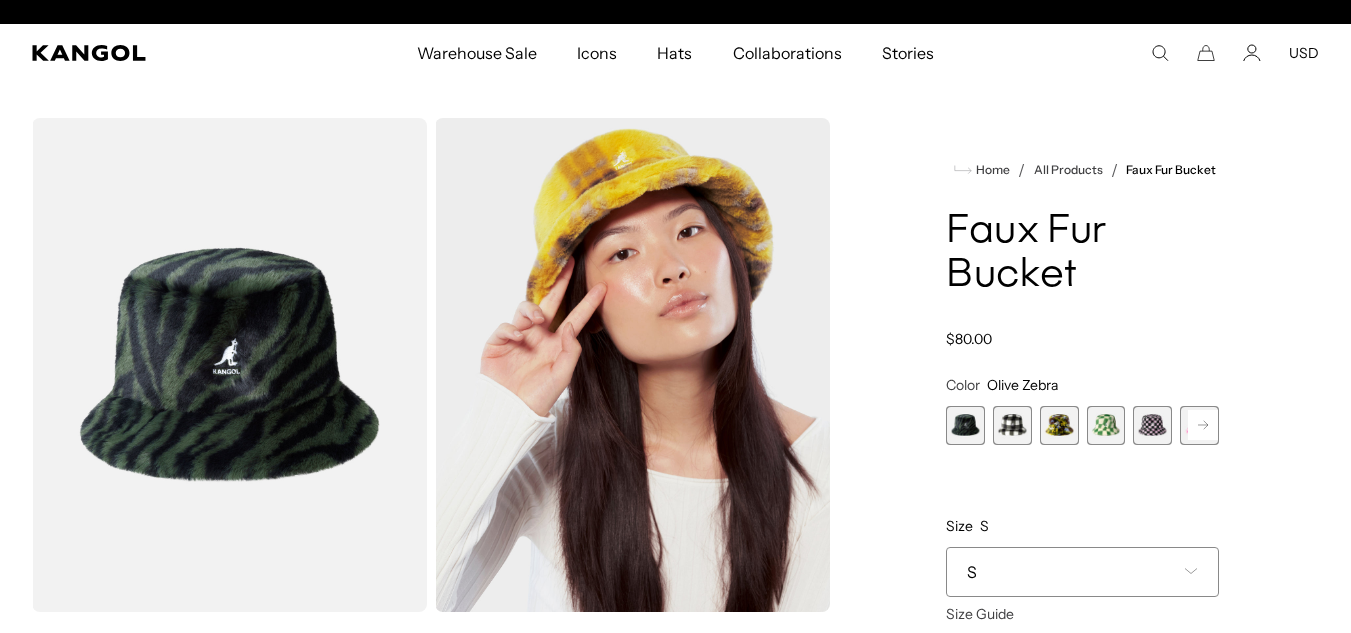 scroll, scrollTop: 0, scrollLeft: 0, axis: both 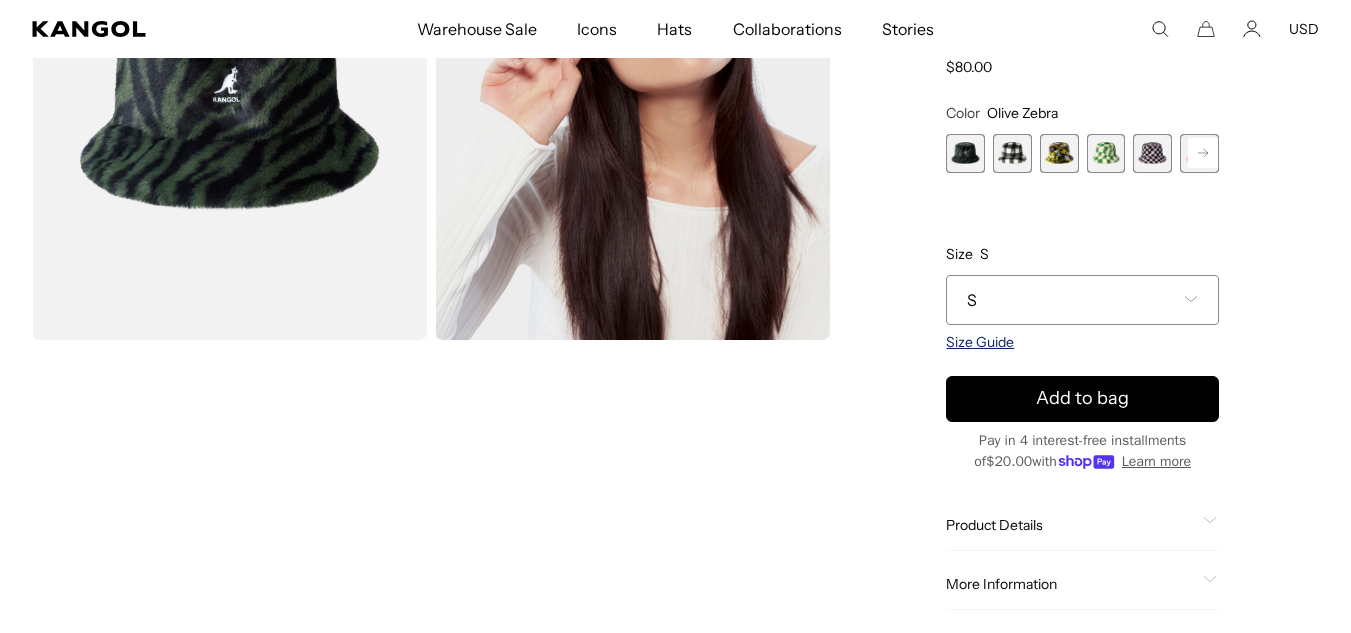 click on "Size Guide" at bounding box center (980, 342) 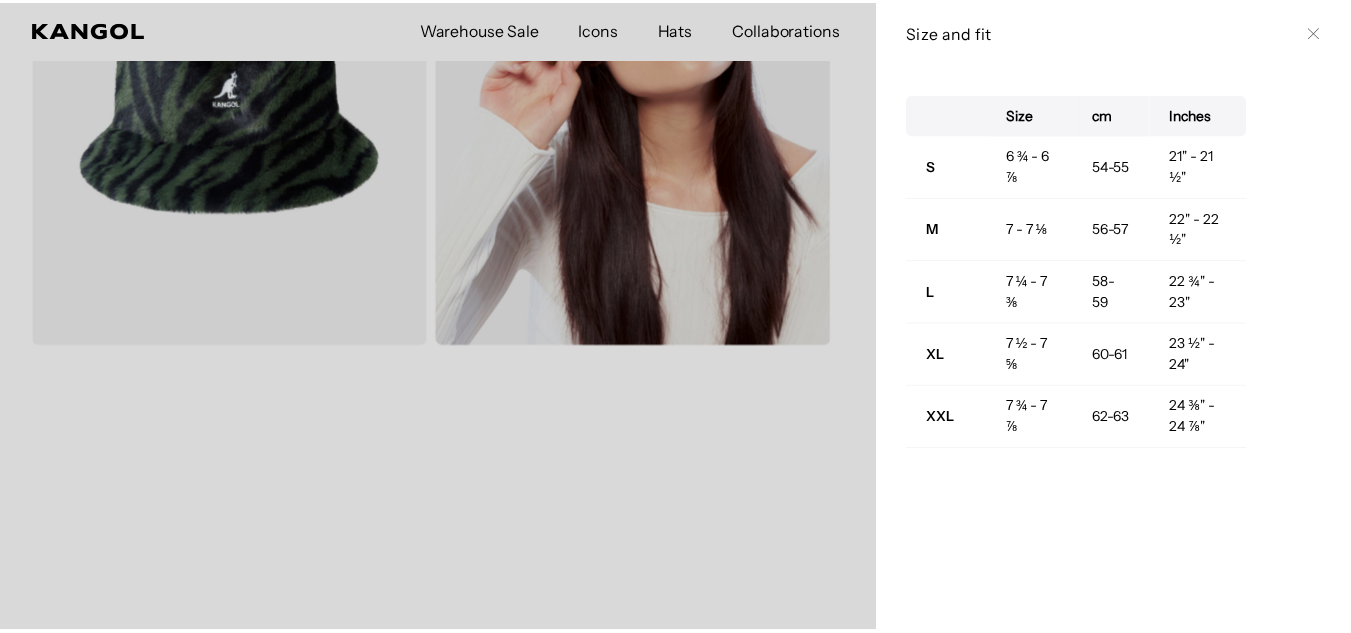scroll, scrollTop: 0, scrollLeft: 412, axis: horizontal 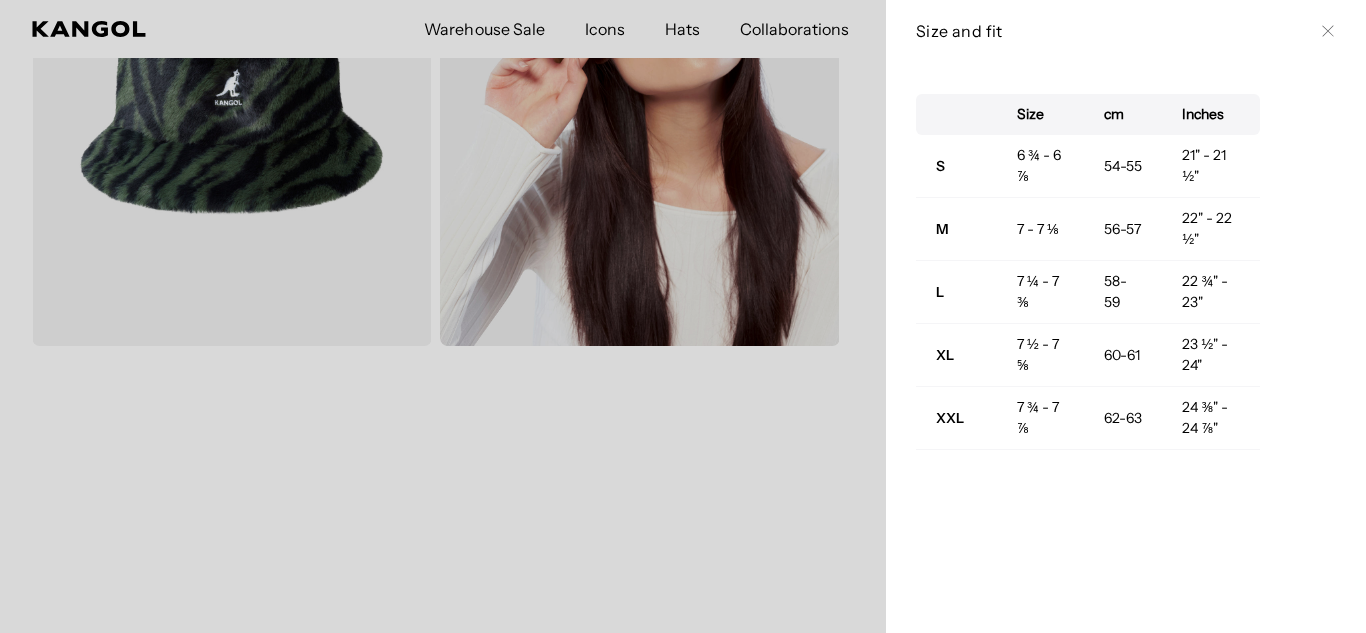 click at bounding box center [683, 316] 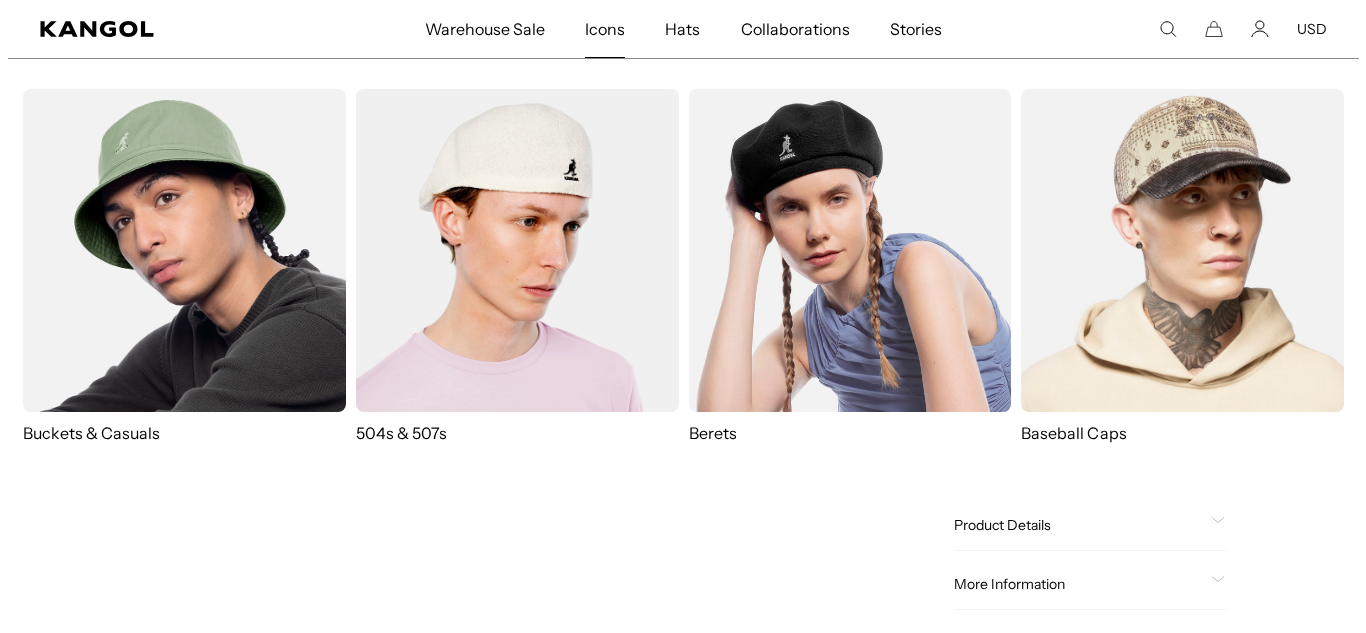 scroll, scrollTop: 0, scrollLeft: 412, axis: horizontal 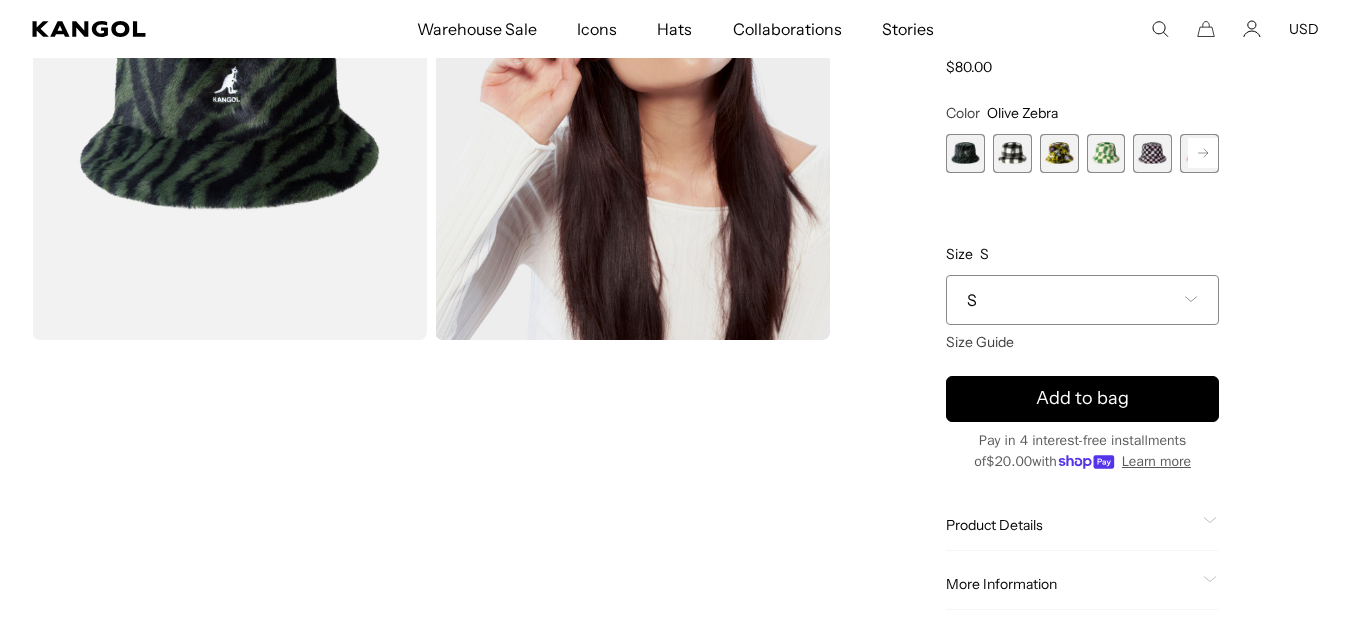 click at bounding box center (229, 93) 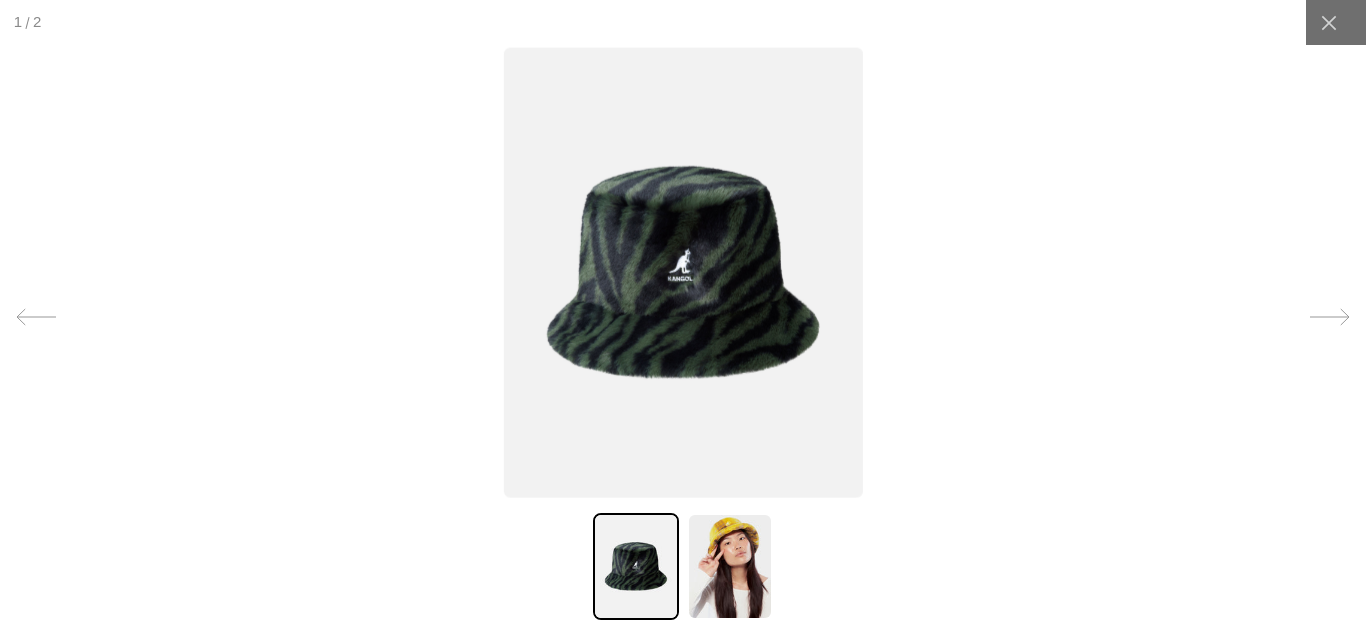scroll, scrollTop: 0, scrollLeft: 0, axis: both 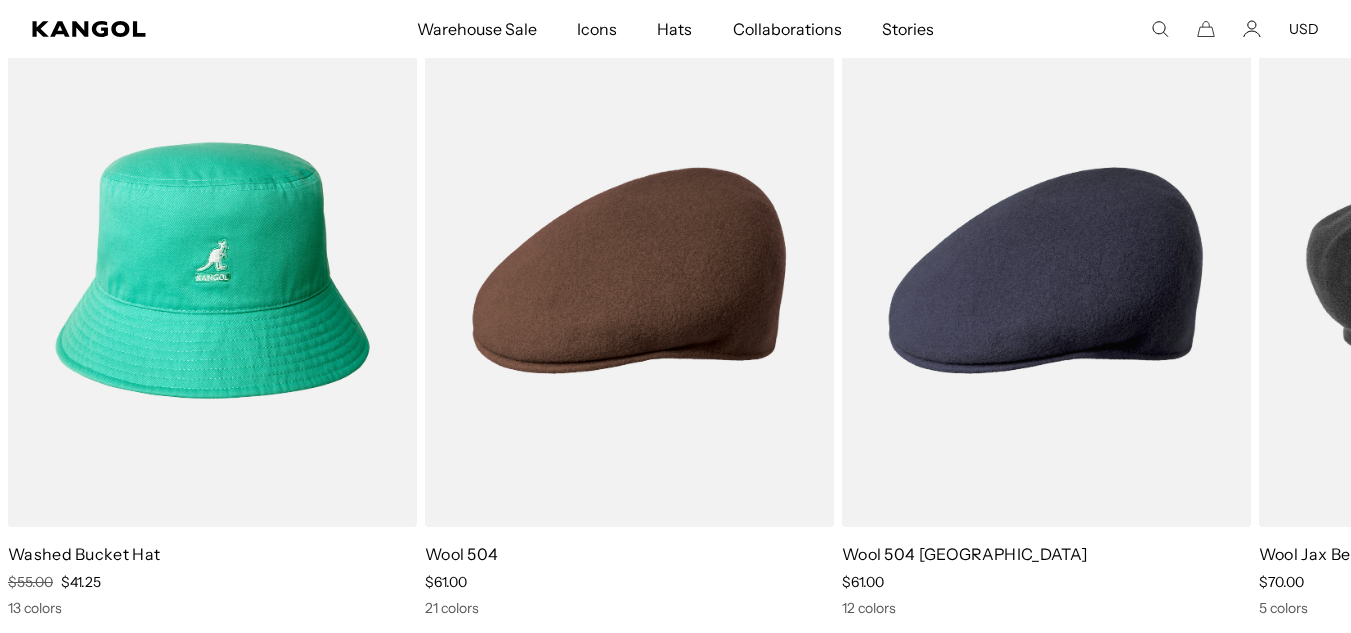 drag, startPoint x: 0, startPoint y: 0, endPoint x: 1356, endPoint y: 451, distance: 1429.0336 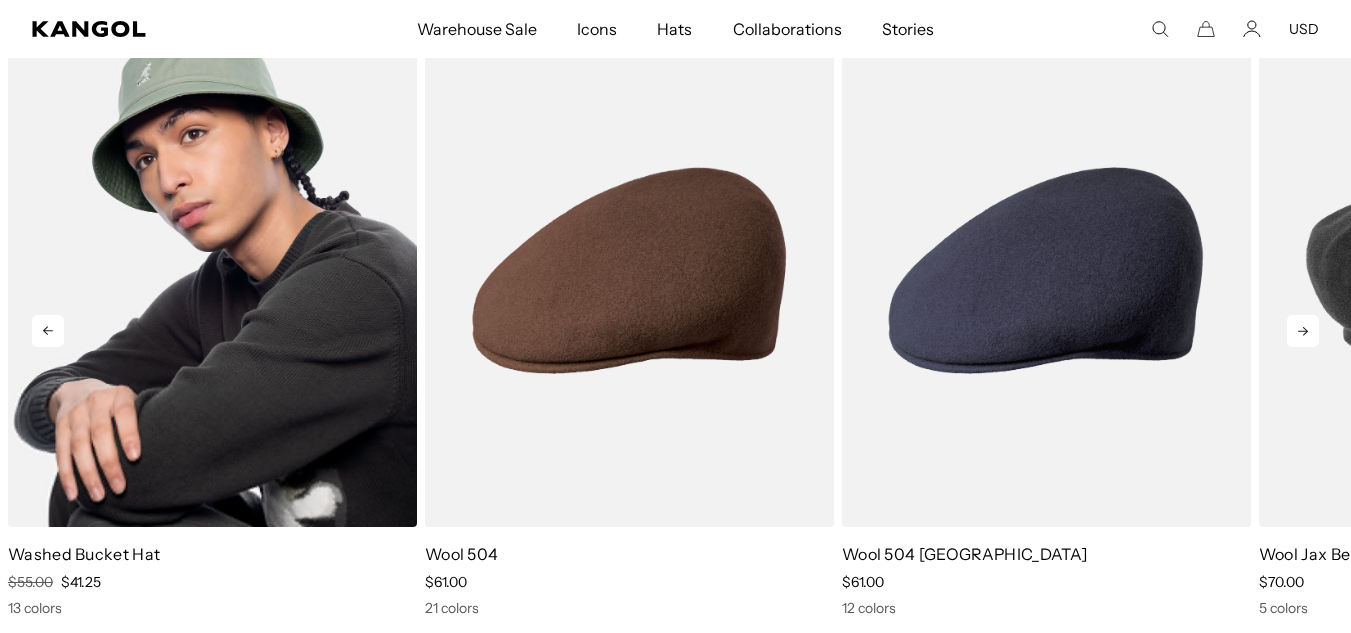 scroll, scrollTop: 0, scrollLeft: 412, axis: horizontal 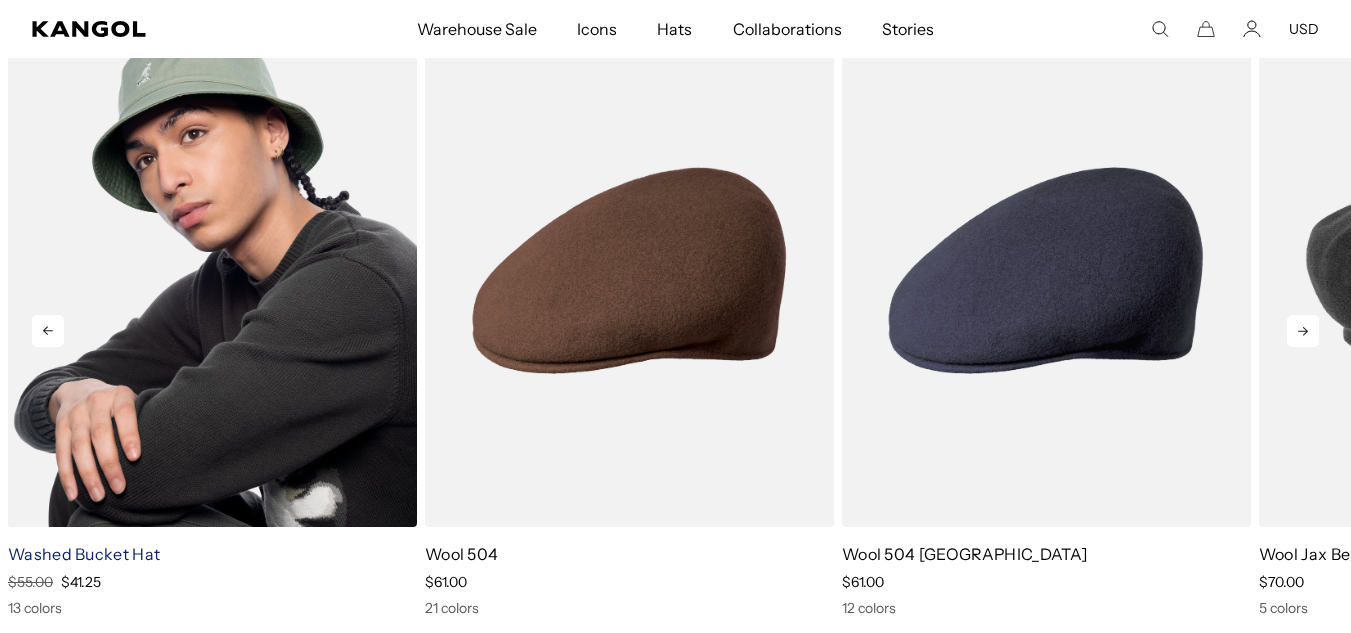 click on "Washed Bucket Hat" at bounding box center [84, 554] 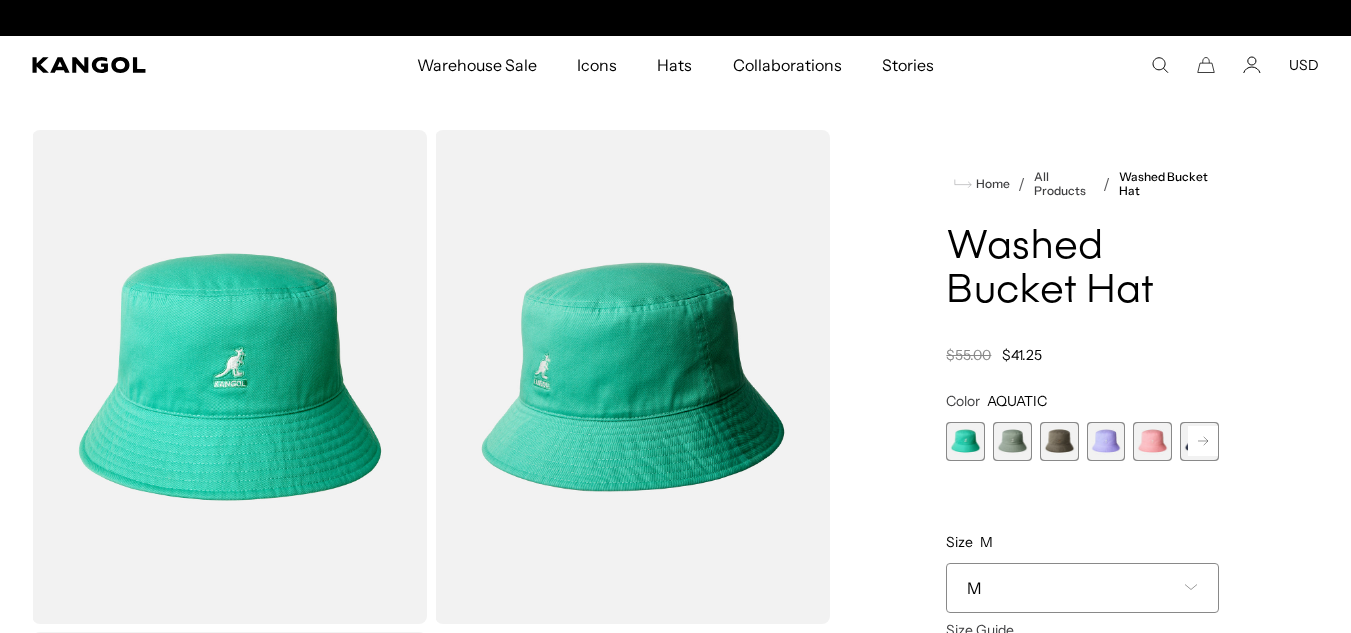 scroll, scrollTop: 0, scrollLeft: 0, axis: both 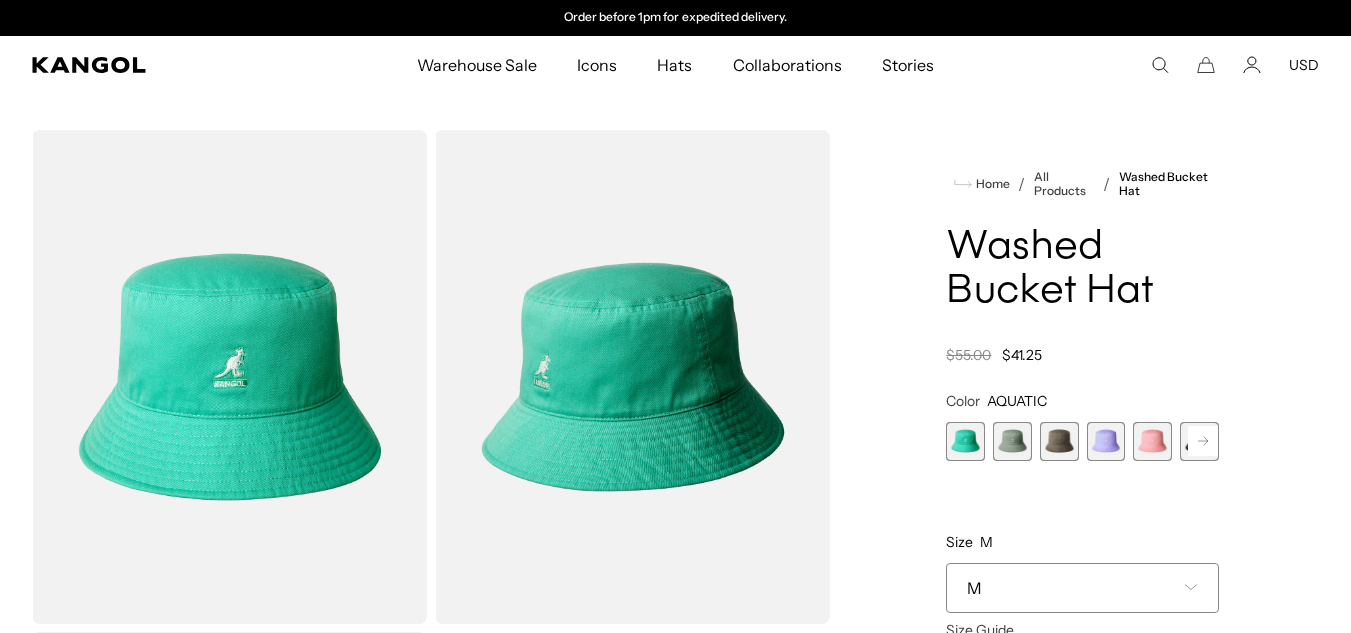 click at bounding box center (1059, 441) 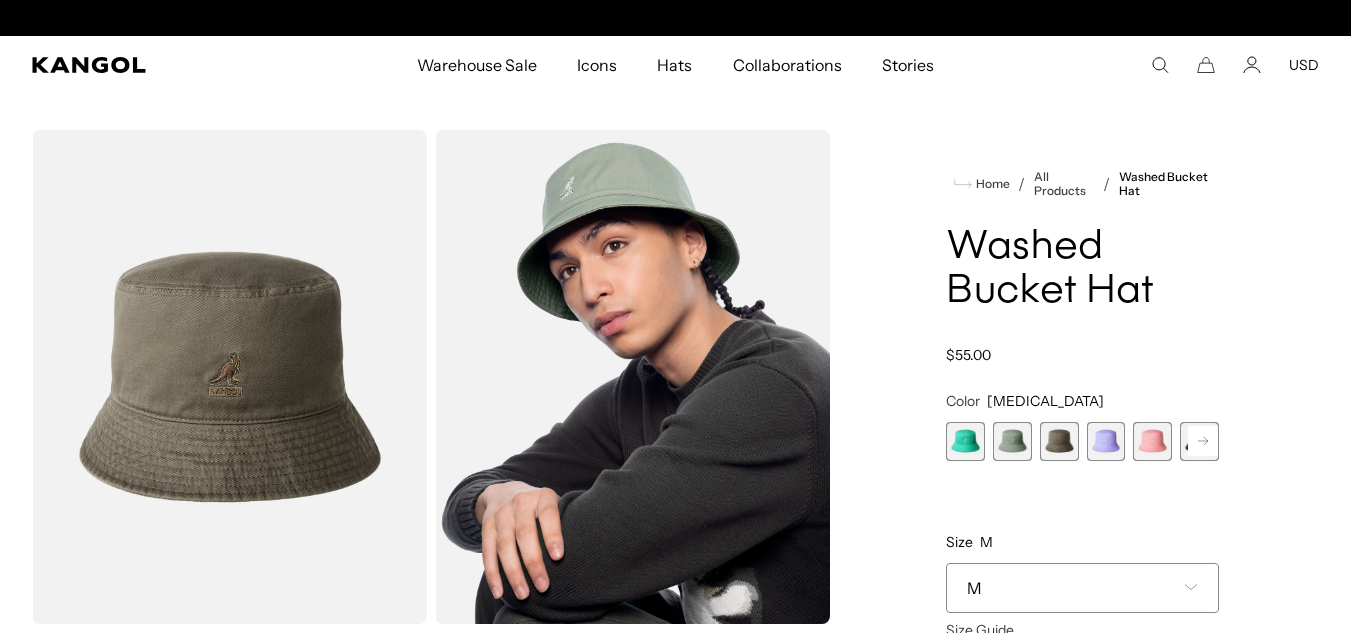scroll, scrollTop: 0, scrollLeft: 412, axis: horizontal 